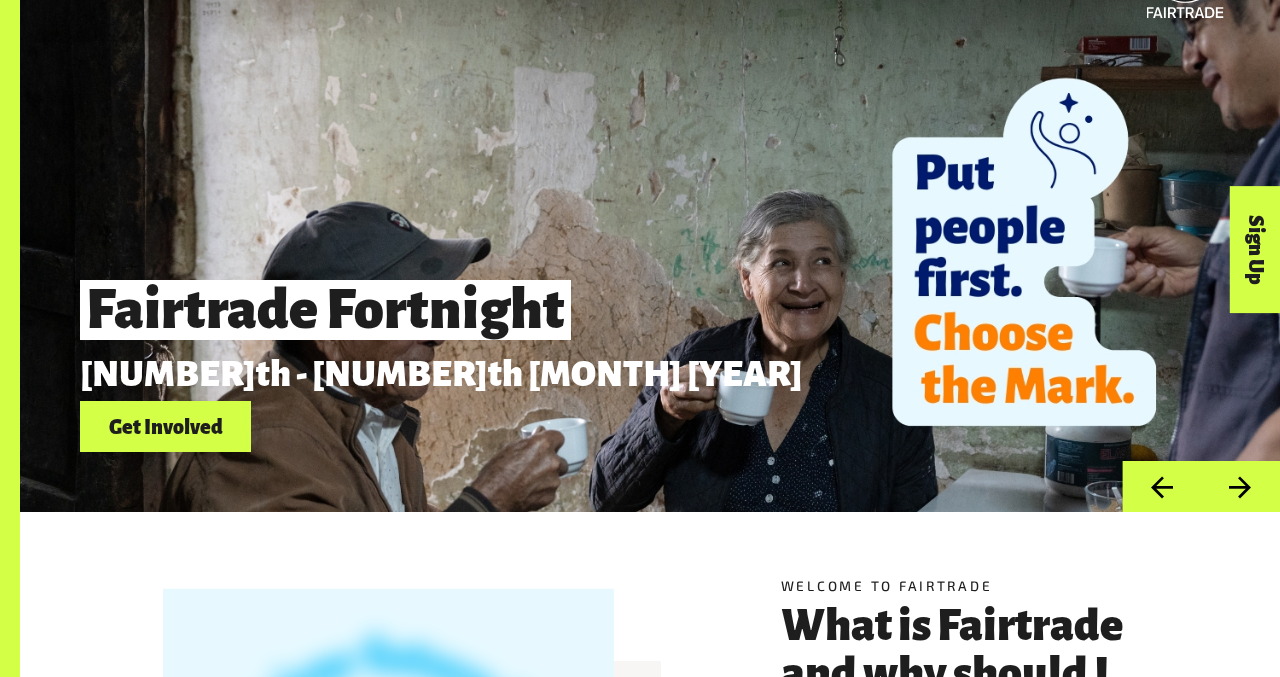 scroll, scrollTop: 91, scrollLeft: 0, axis: vertical 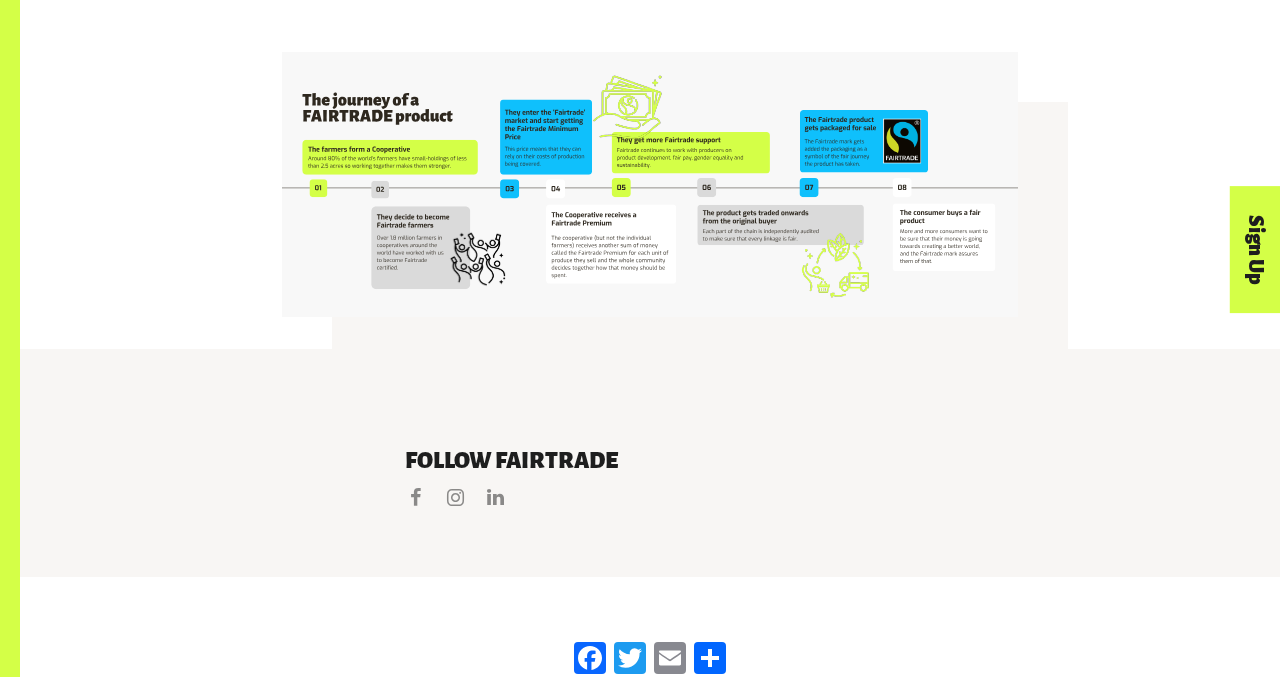 click at bounding box center (650, 184) 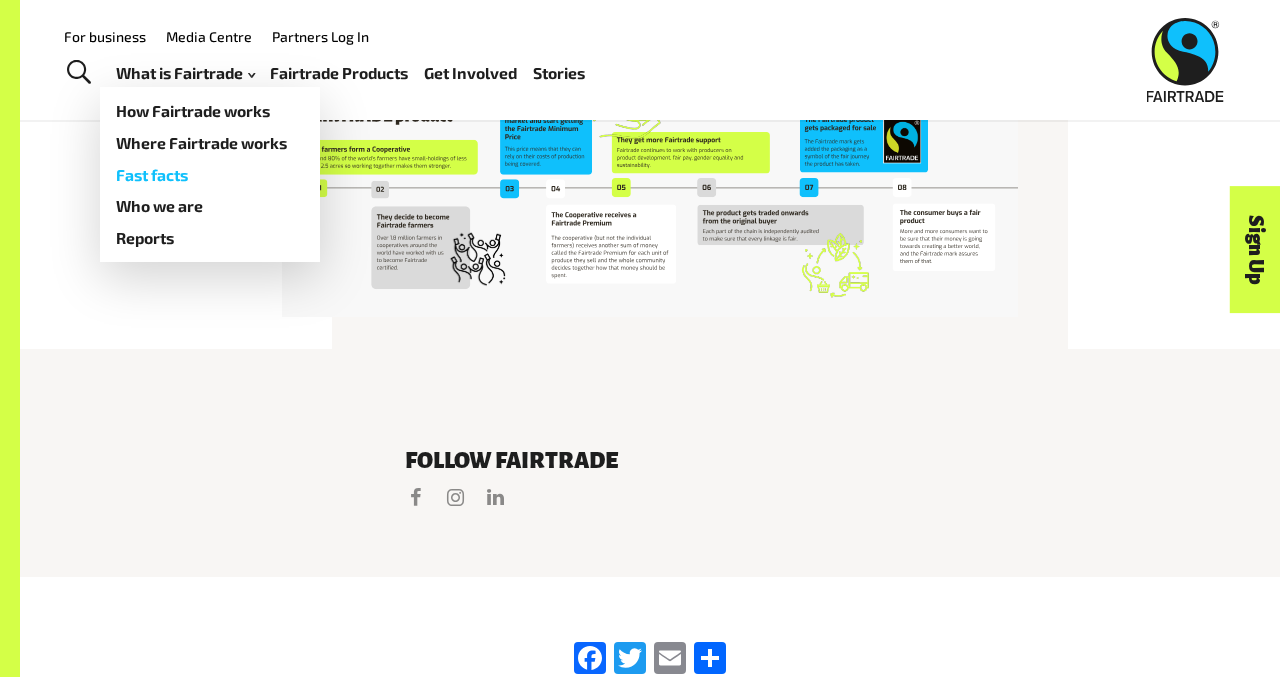 click on "Fast facts" at bounding box center [210, 175] 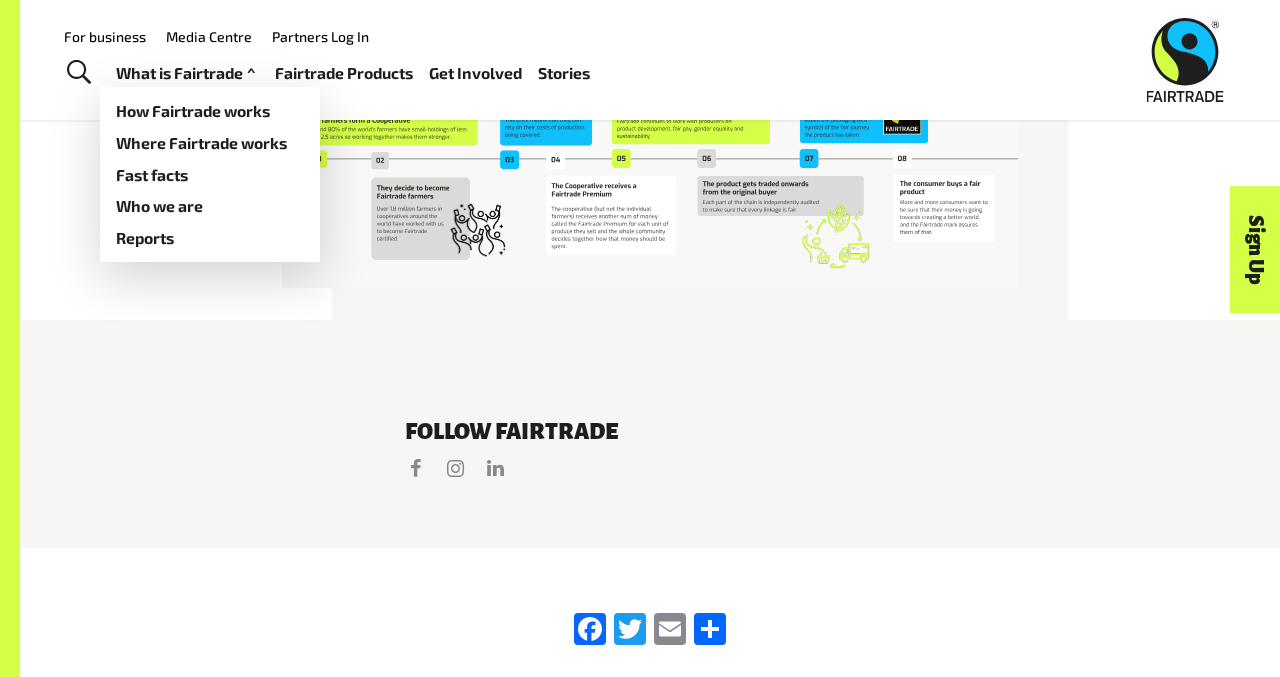 scroll, scrollTop: 3717, scrollLeft: 0, axis: vertical 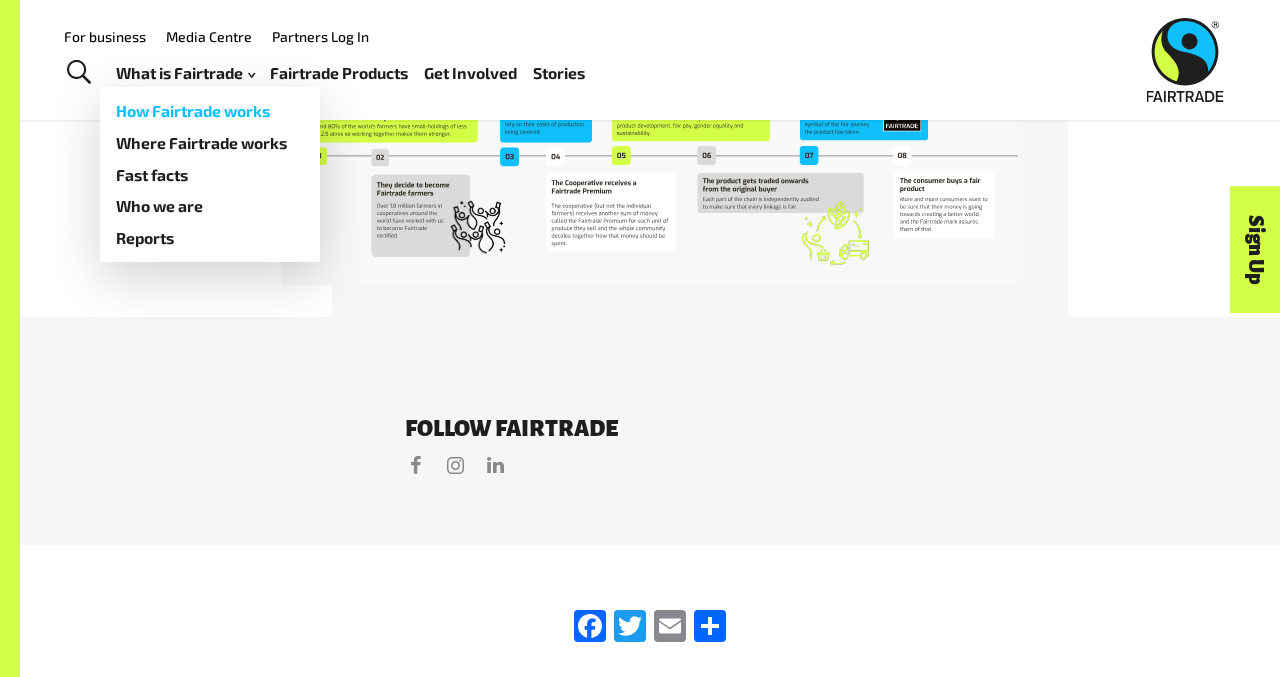 click on "How Fairtrade works" at bounding box center (210, 111) 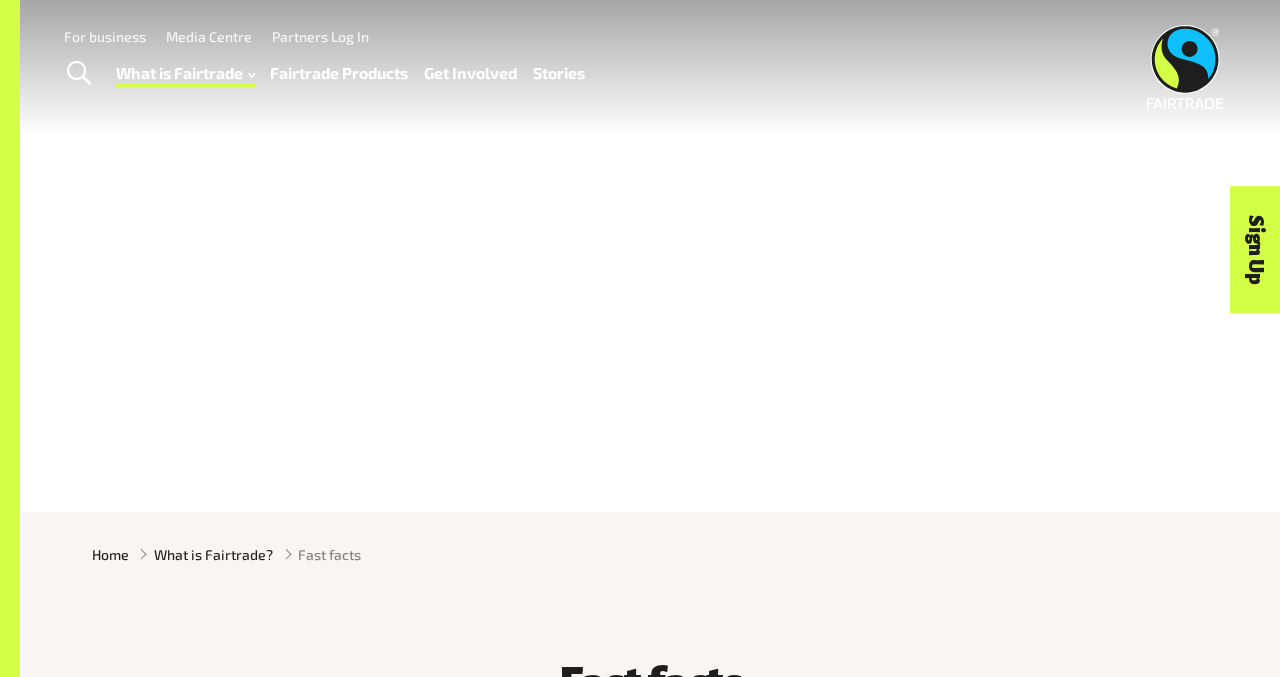 scroll, scrollTop: 0, scrollLeft: 0, axis: both 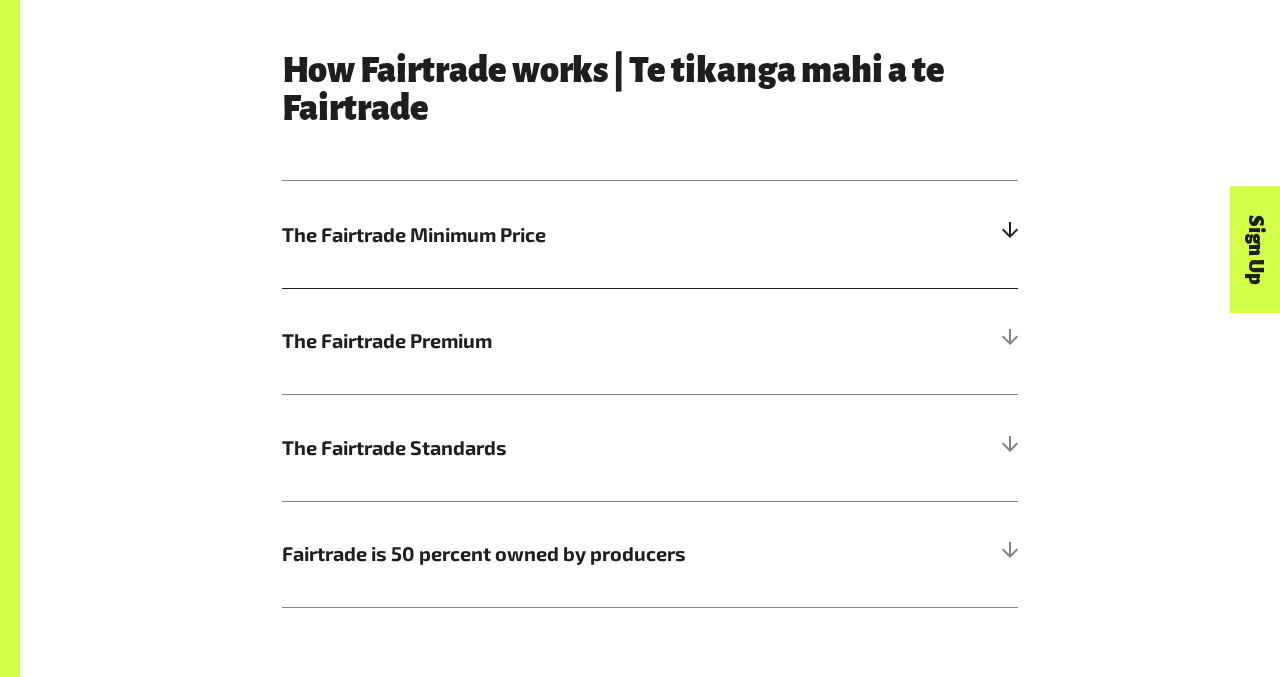click at bounding box center (1009, 234) 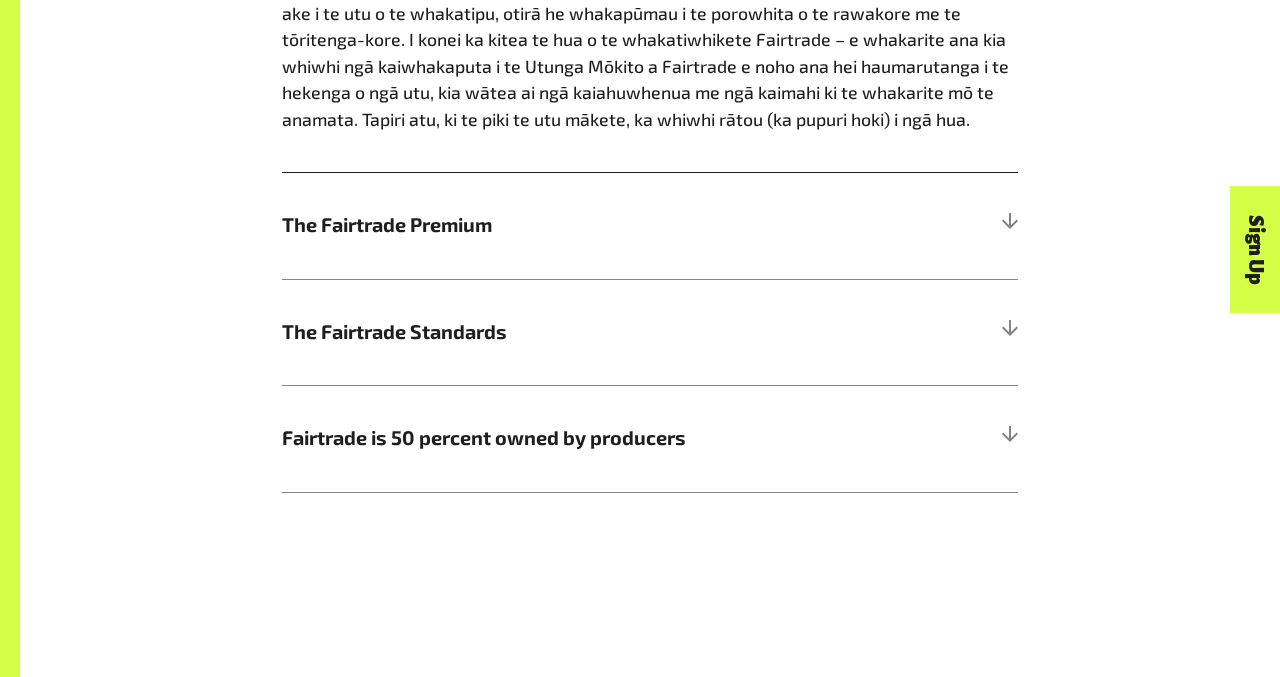 scroll, scrollTop: 1547, scrollLeft: 0, axis: vertical 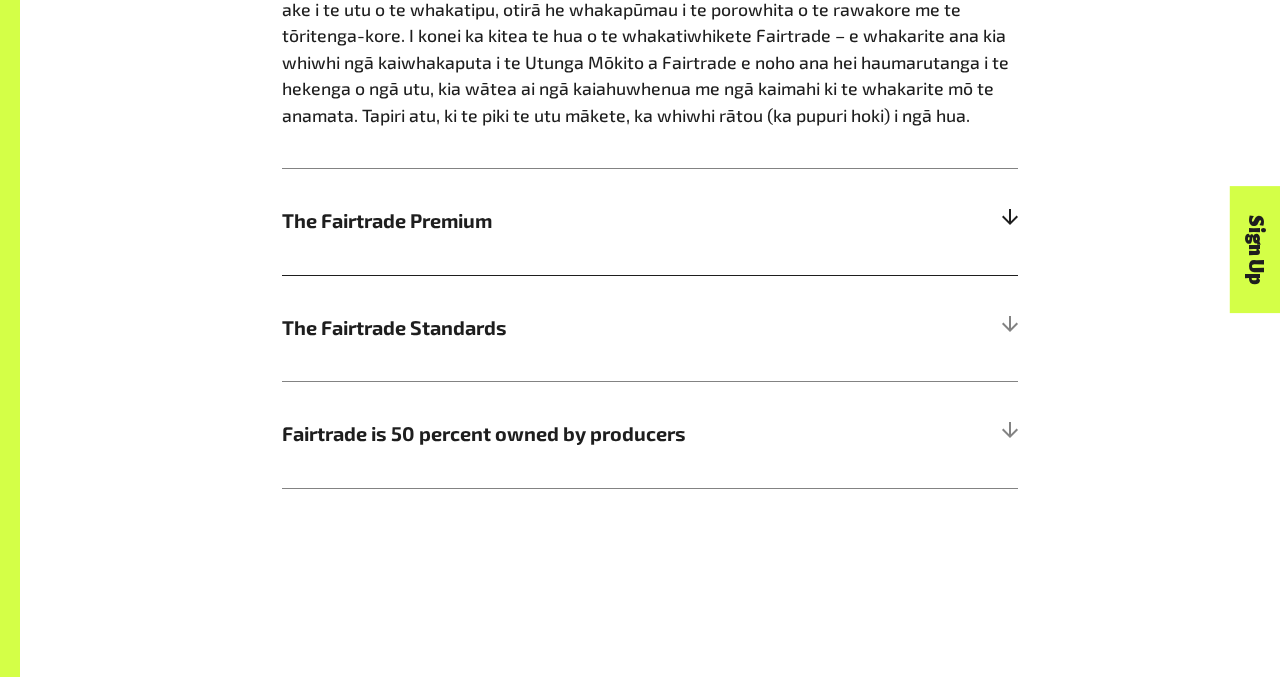 click at bounding box center [1009, 221] 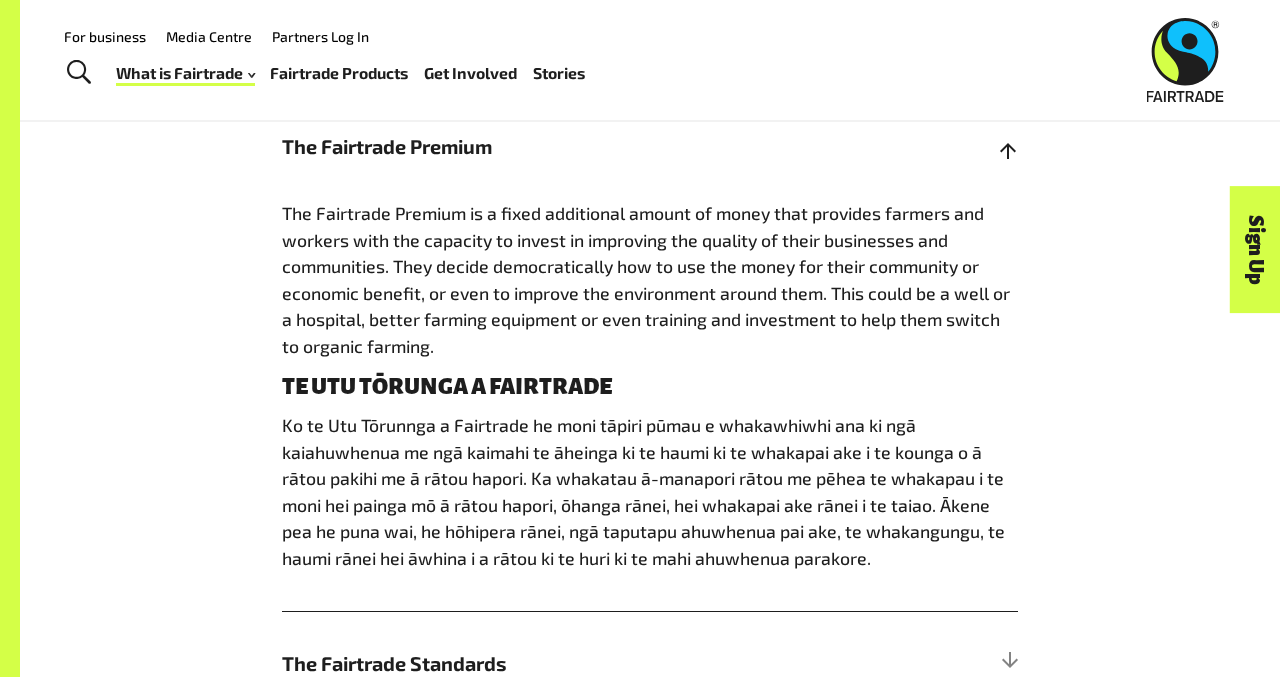 scroll, scrollTop: 1173, scrollLeft: 0, axis: vertical 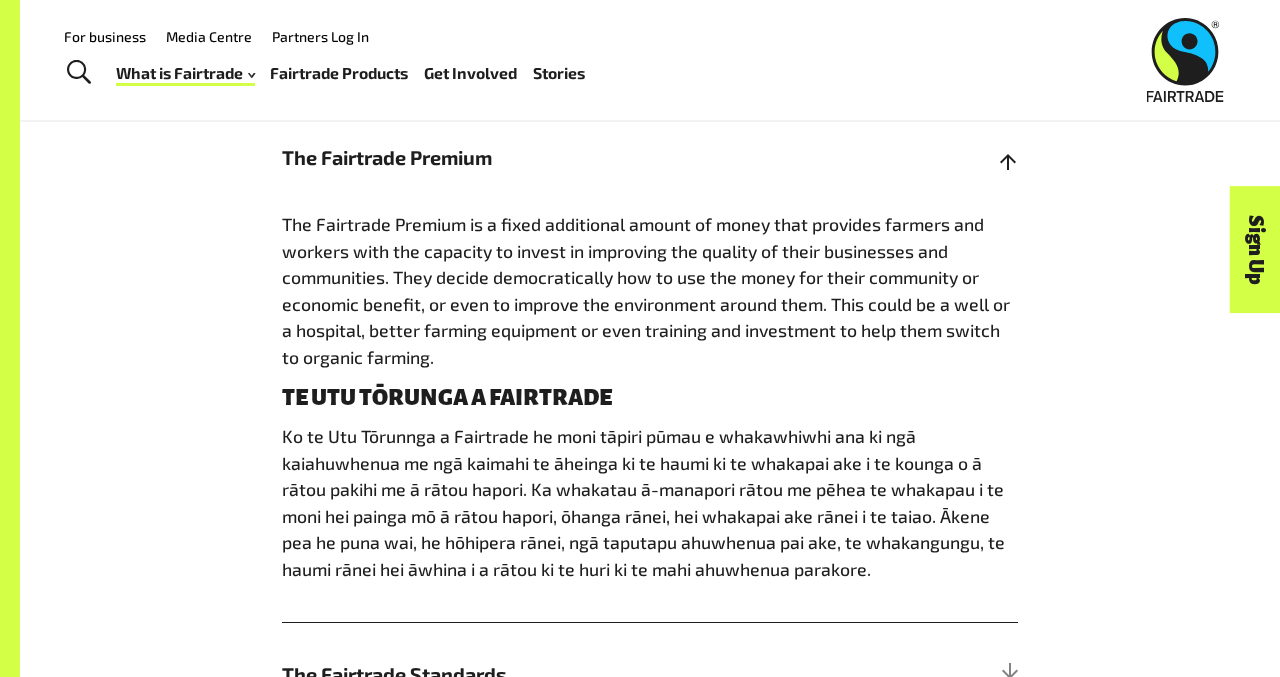 click at bounding box center [1009, 158] 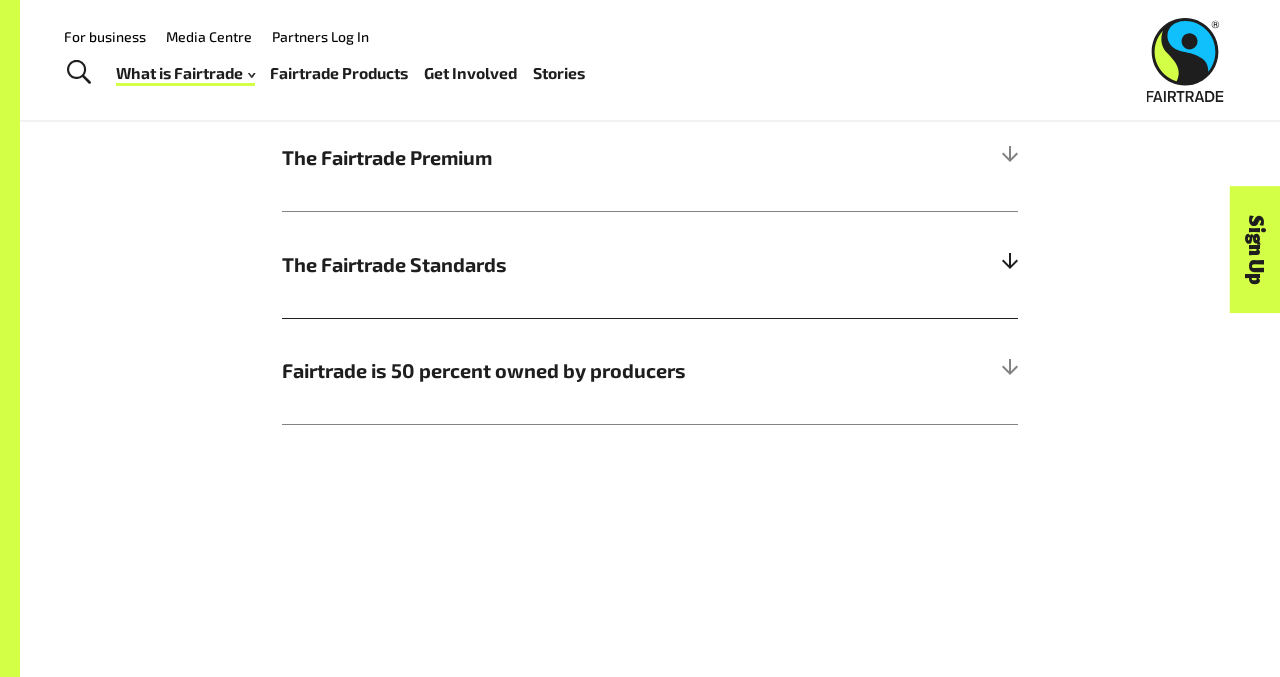 click at bounding box center [1009, 265] 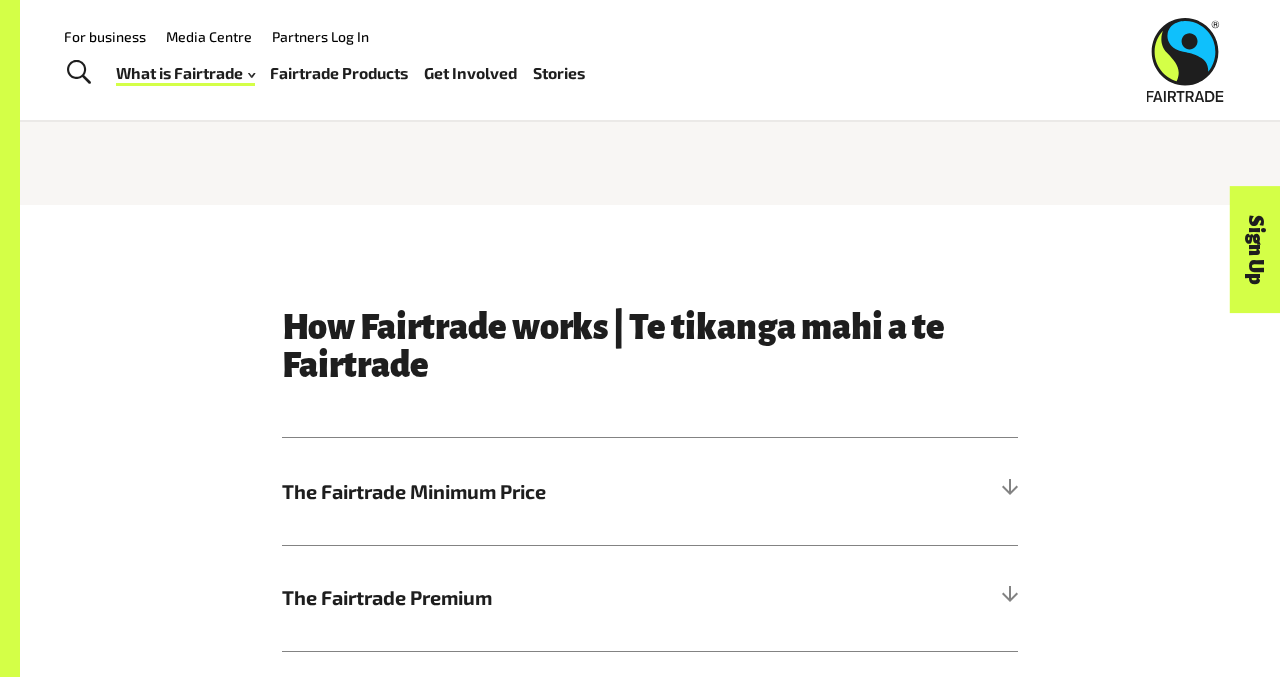 scroll, scrollTop: 475, scrollLeft: 0, axis: vertical 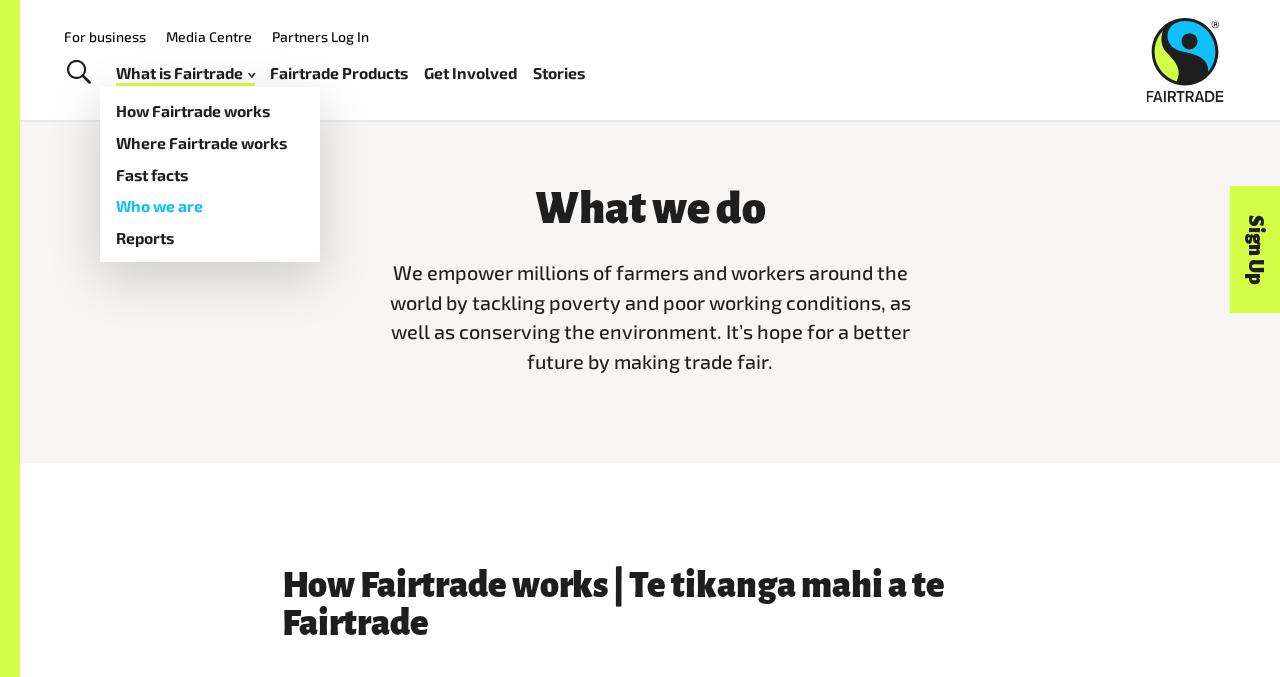 click on "Who we are" at bounding box center [210, 206] 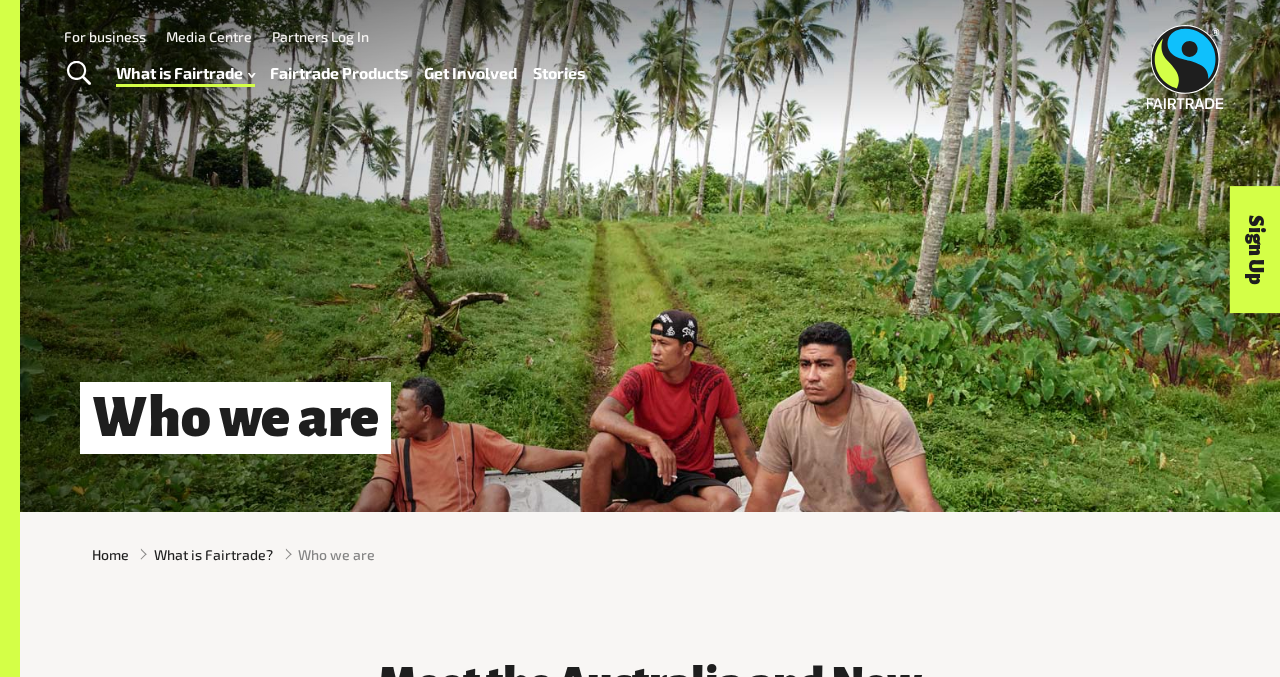 scroll, scrollTop: 0, scrollLeft: 0, axis: both 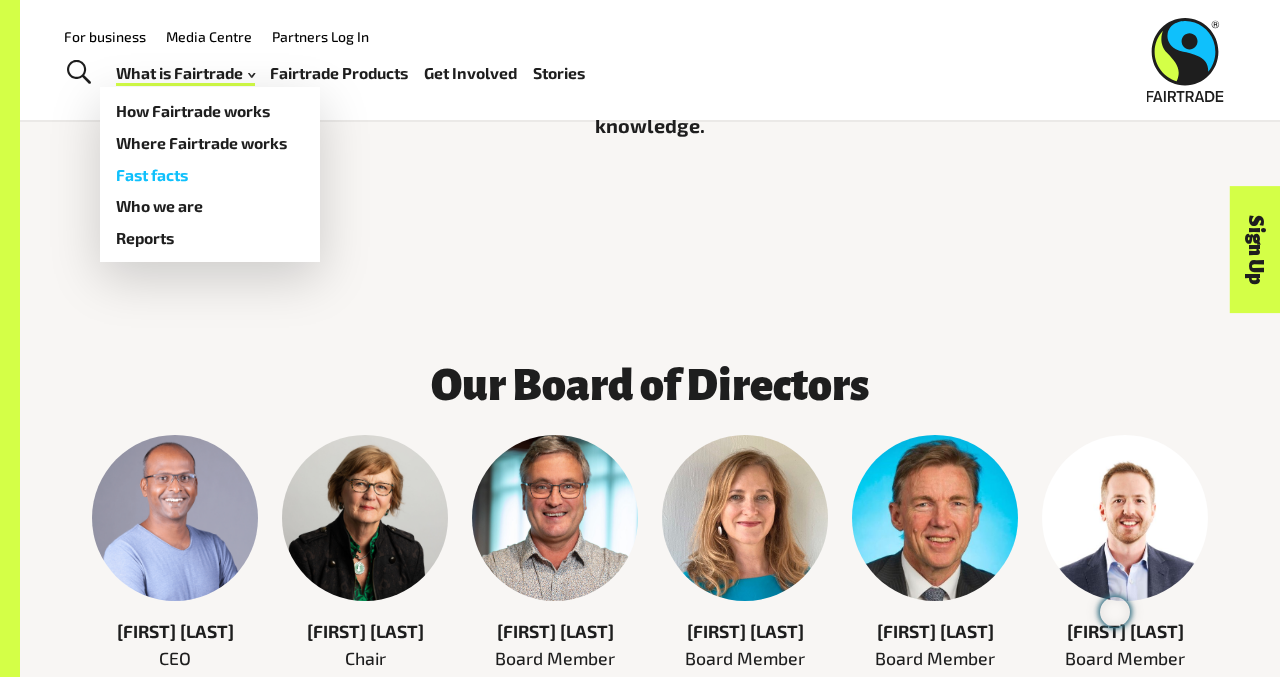click on "Fast facts" at bounding box center [210, 175] 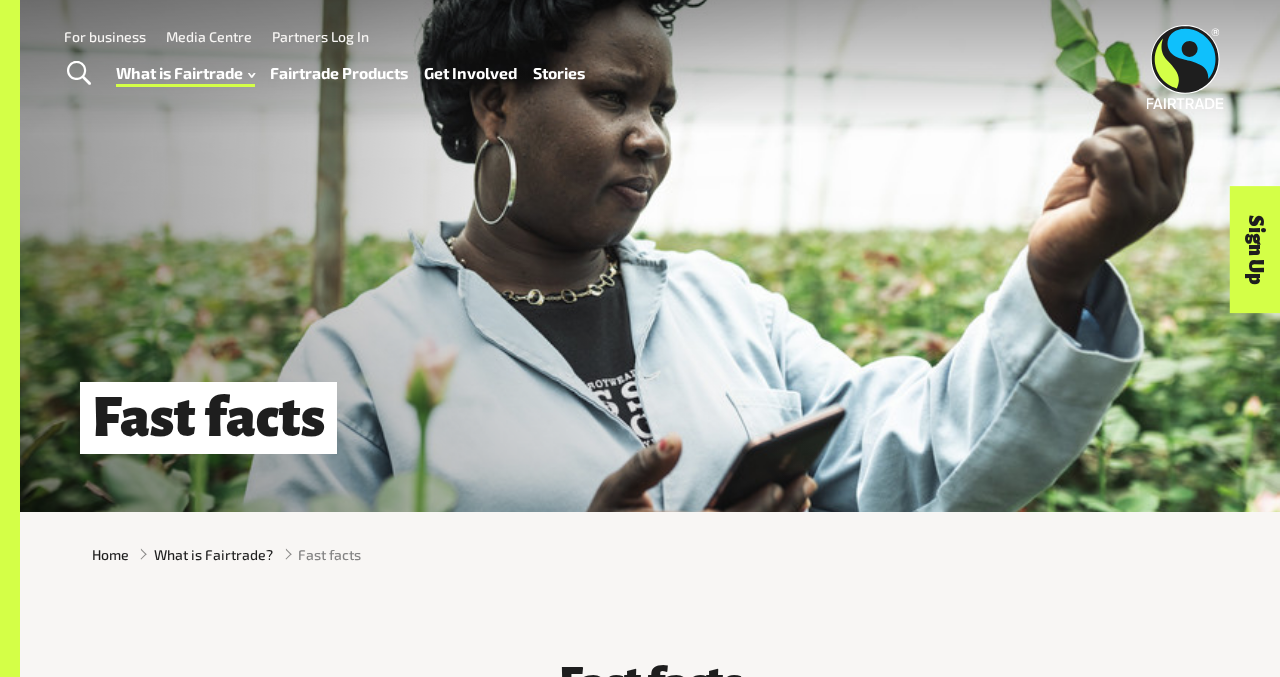 scroll, scrollTop: 0, scrollLeft: 0, axis: both 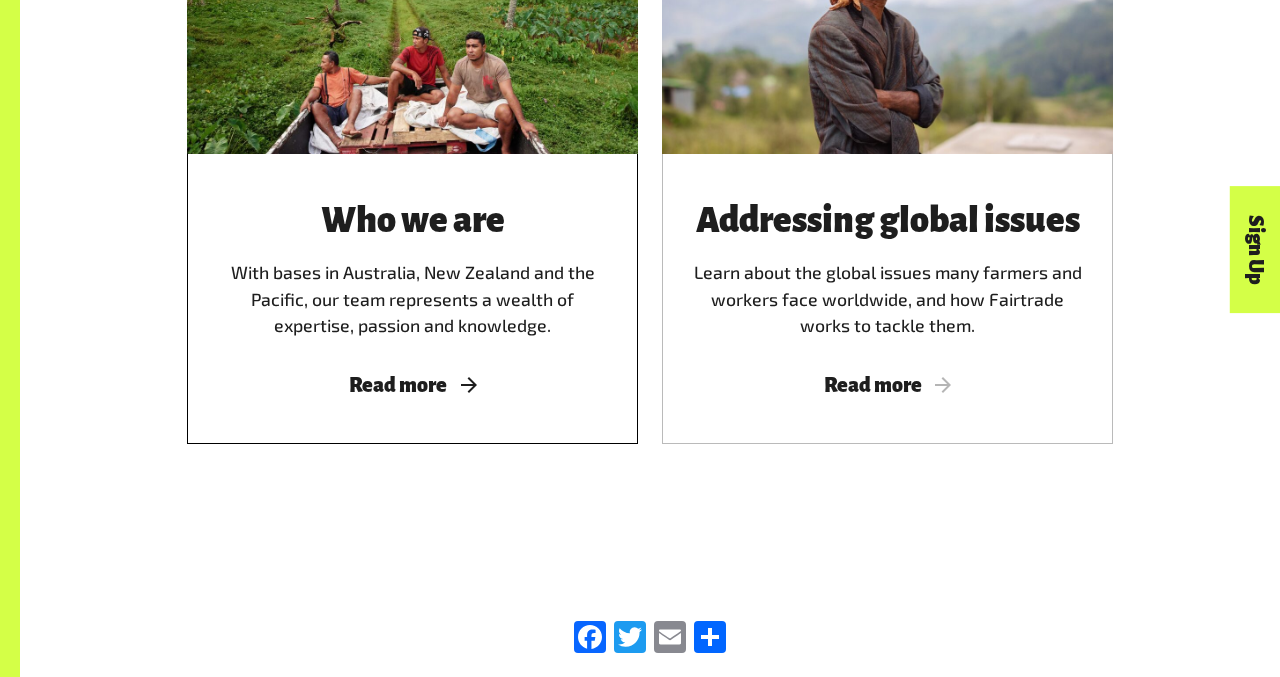 click on "Read more" at bounding box center (412, 385) 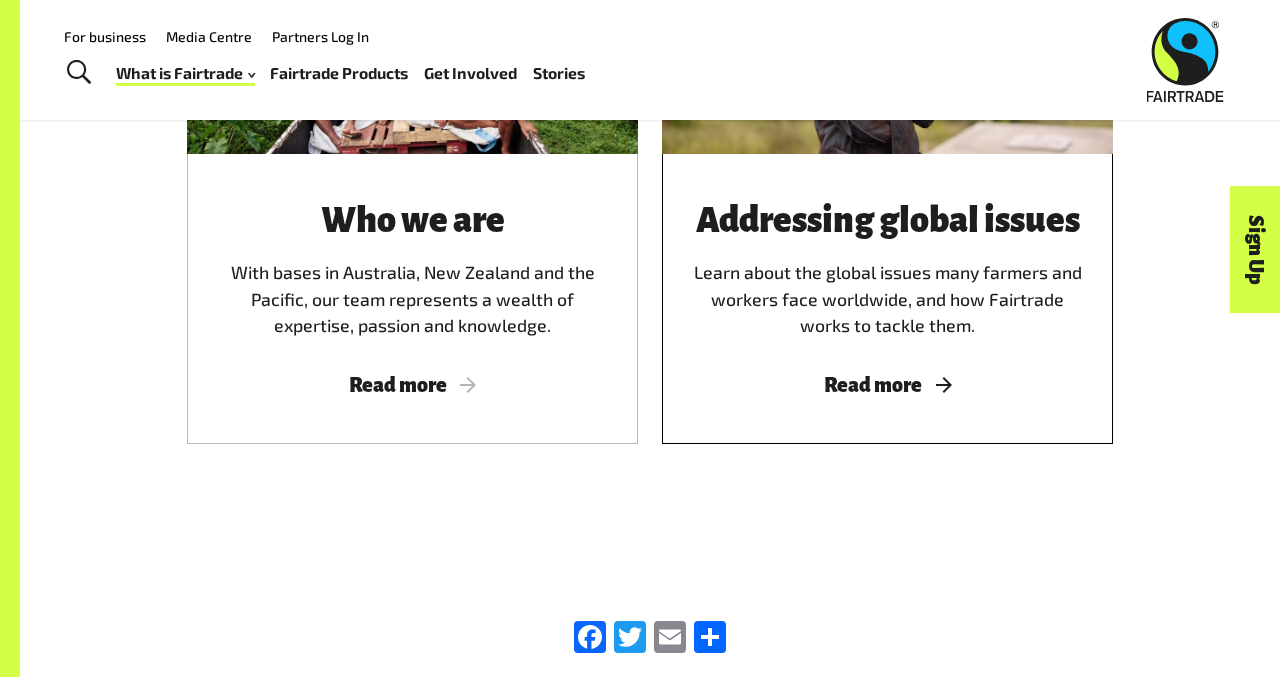 click on "Read more" at bounding box center [887, 385] 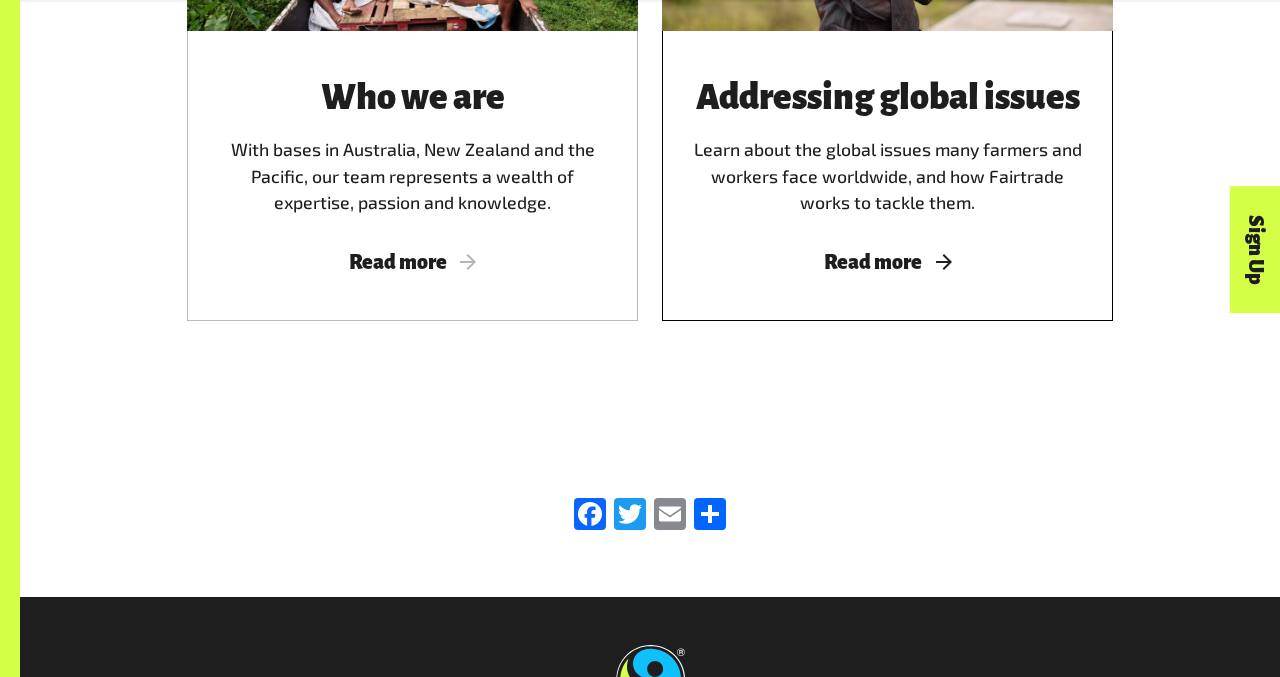 scroll, scrollTop: 3283, scrollLeft: 0, axis: vertical 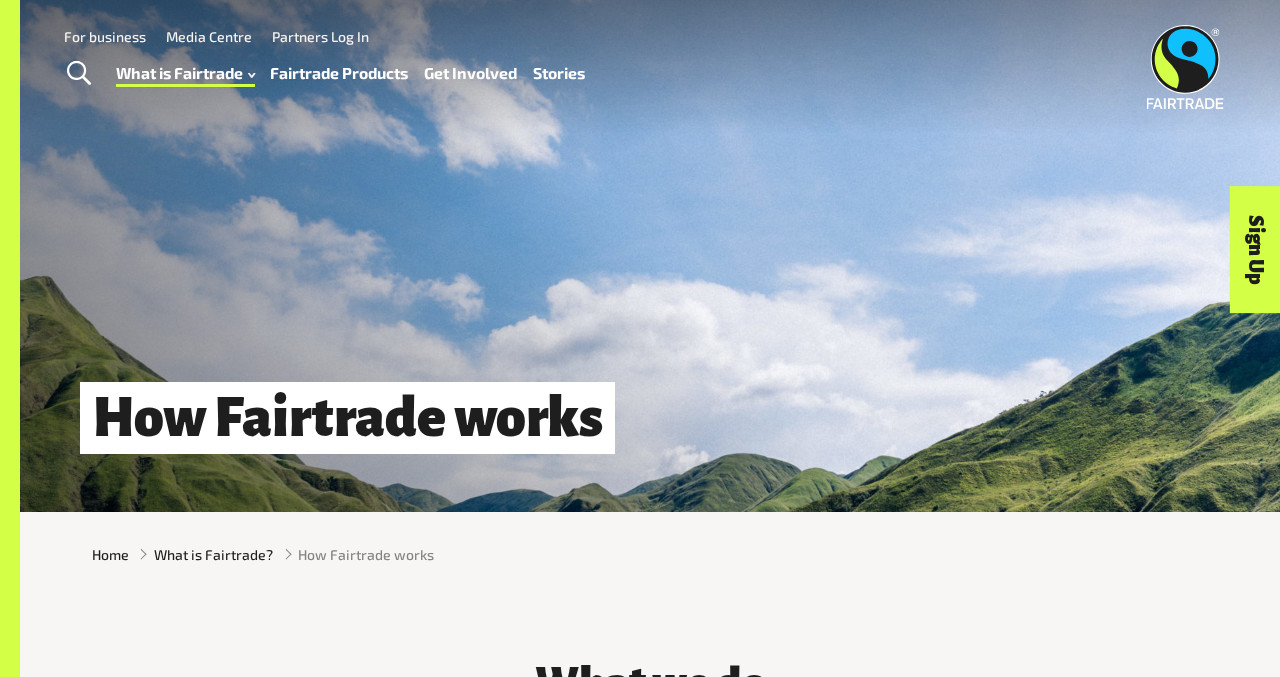 click on "Fairtrade Products" at bounding box center (339, 73) 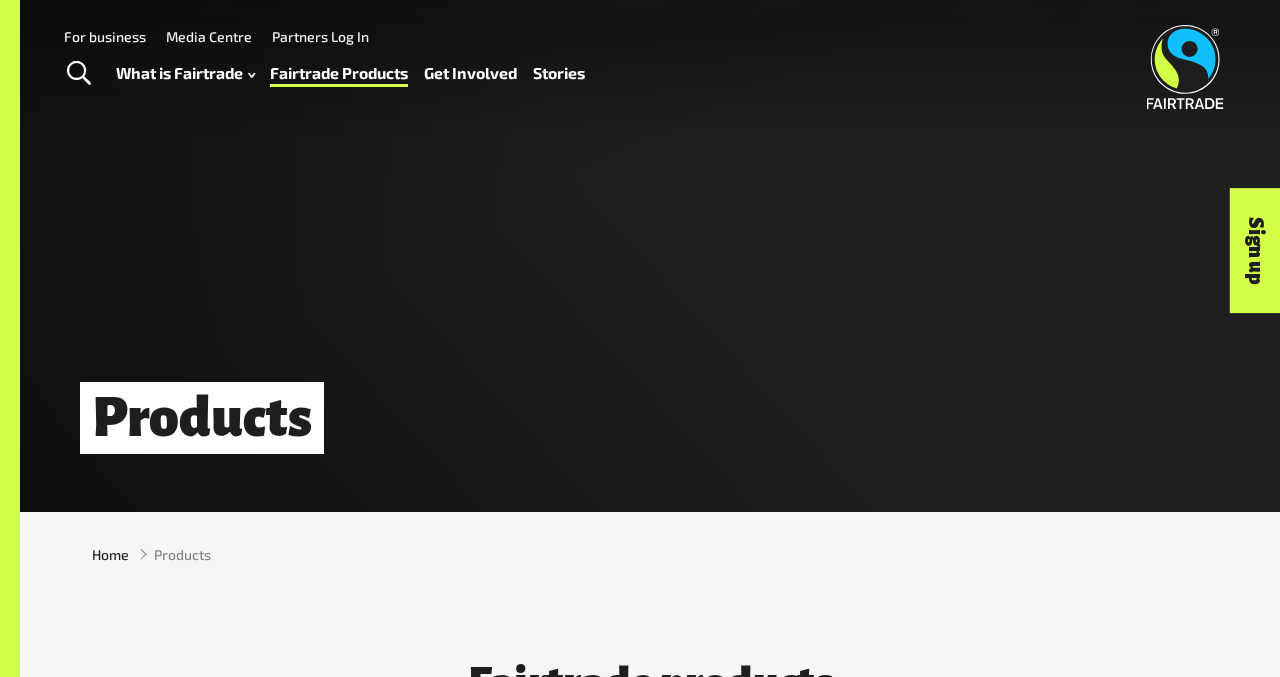 scroll, scrollTop: 0, scrollLeft: 0, axis: both 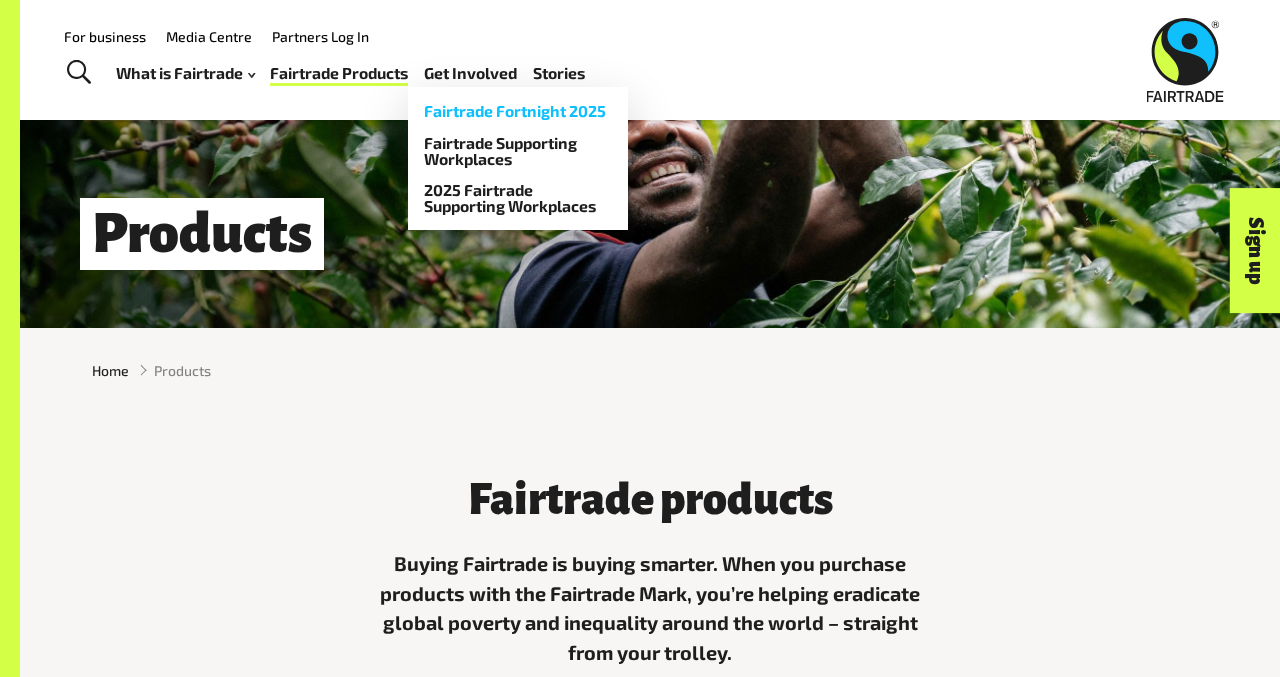 click on "Fairtrade Fortnight 2025" at bounding box center [518, 111] 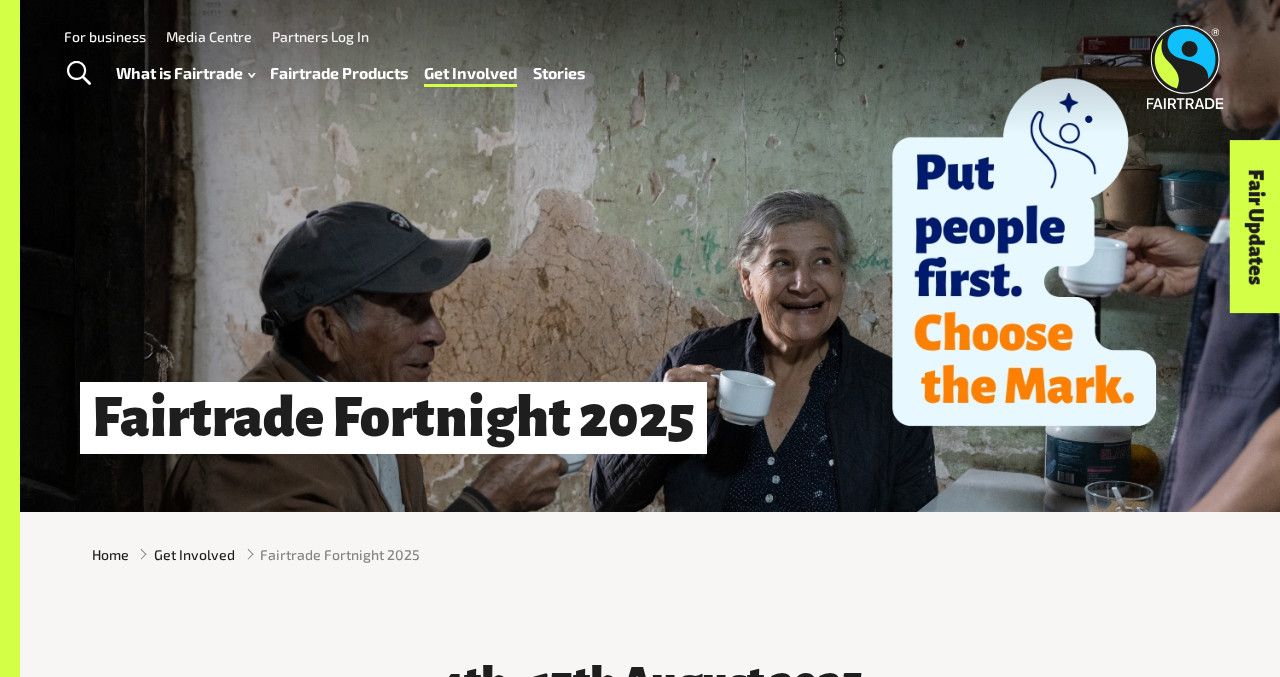 scroll, scrollTop: 0, scrollLeft: 0, axis: both 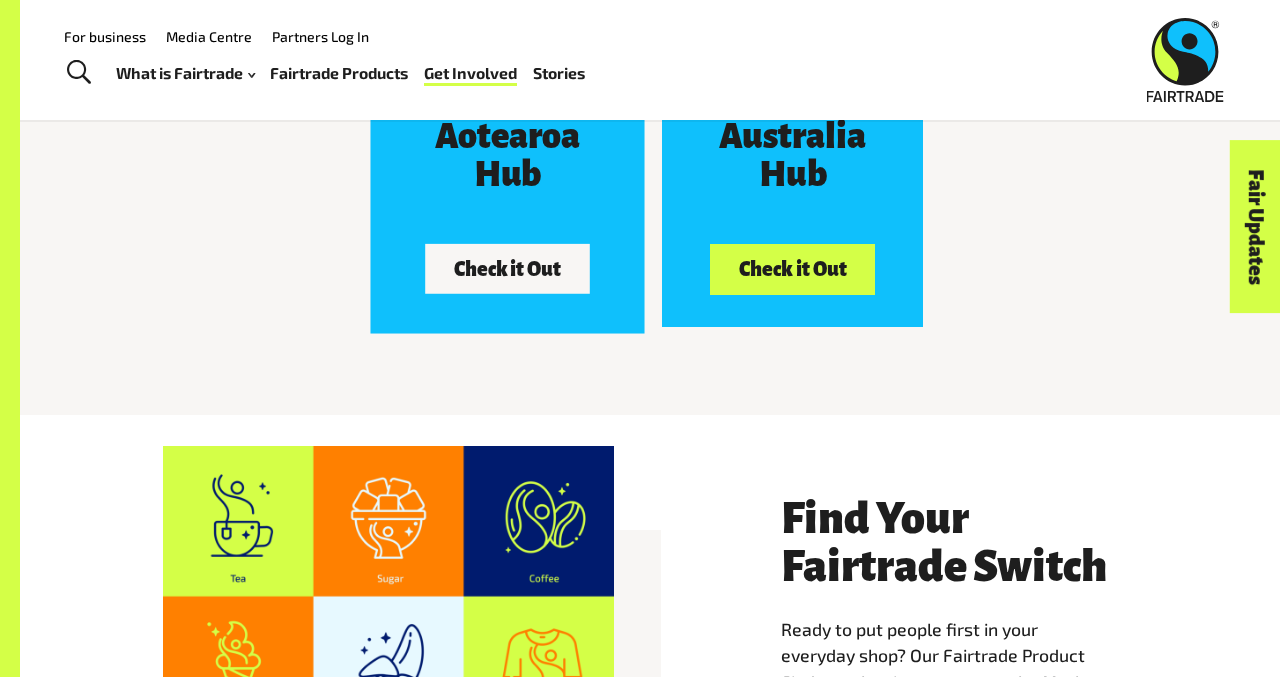 click on "Check it Out" at bounding box center (507, 269) 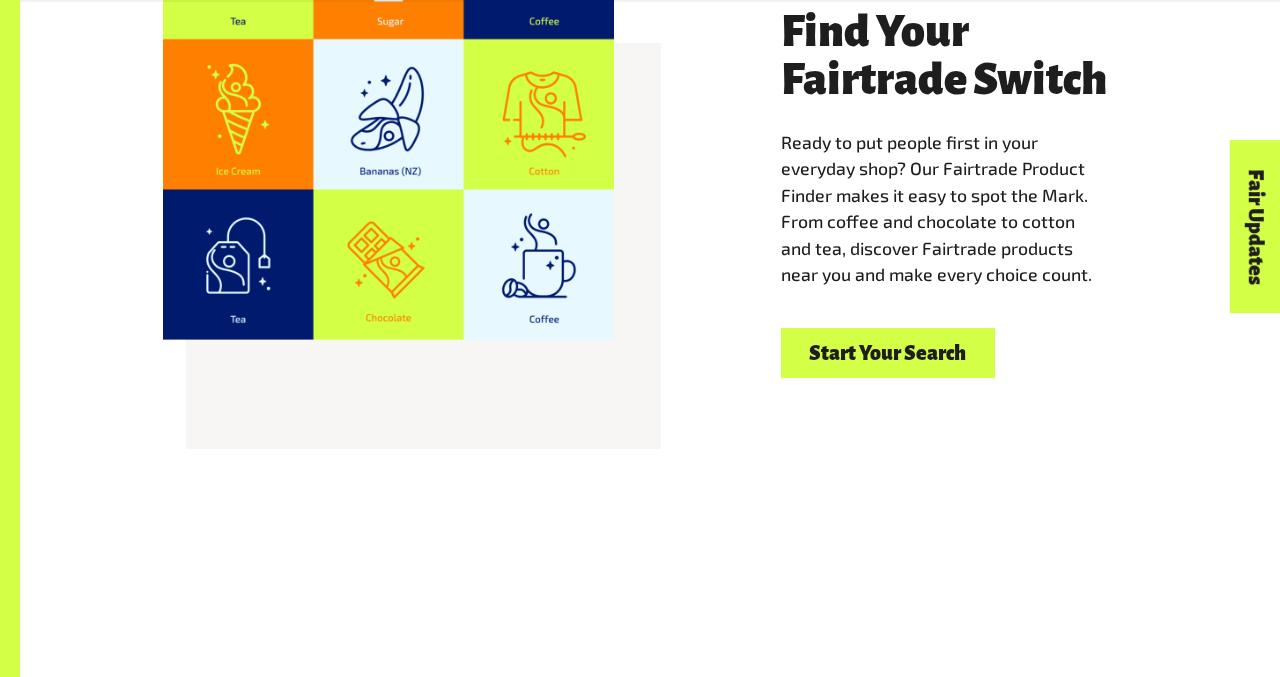 scroll, scrollTop: 3503, scrollLeft: 0, axis: vertical 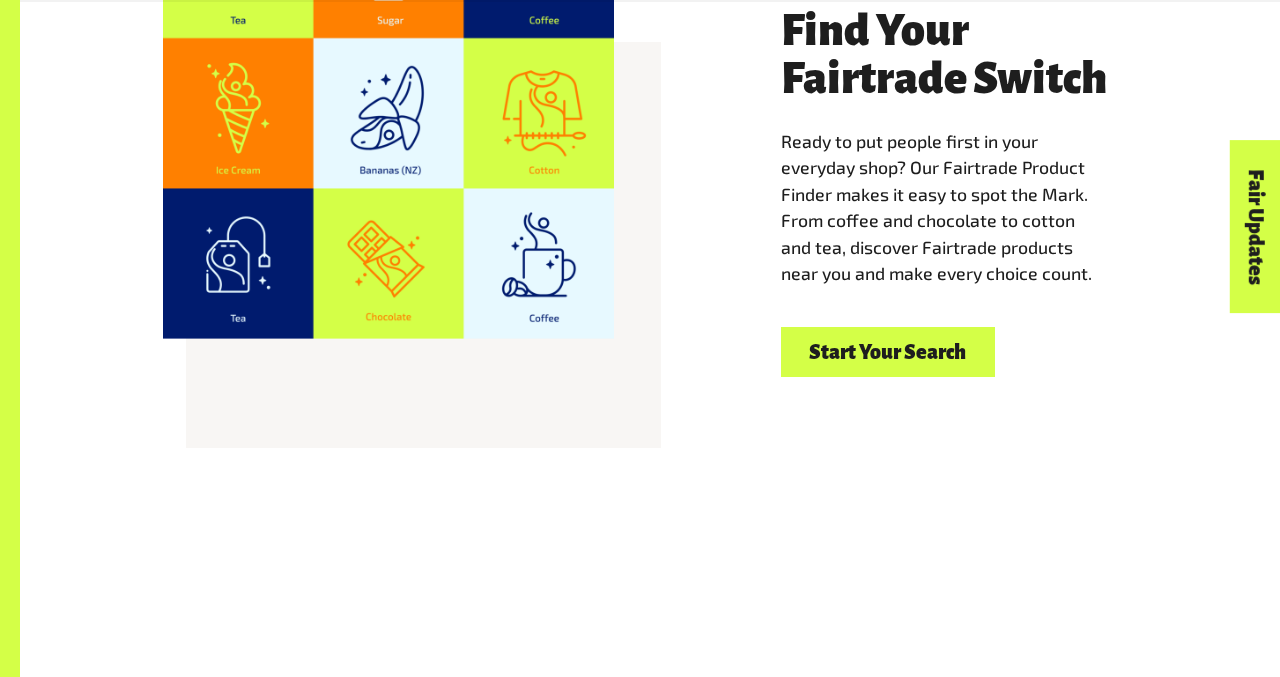 click on "Start Your Search" at bounding box center (888, 352) 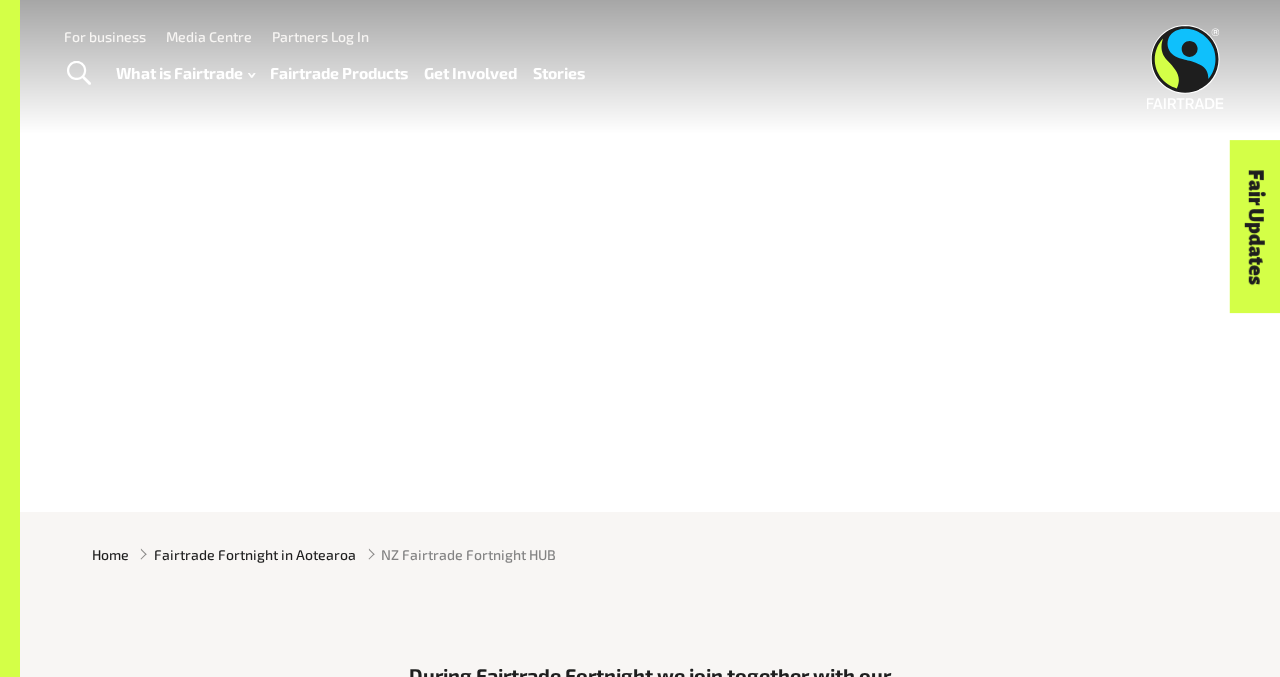 scroll, scrollTop: 0, scrollLeft: 0, axis: both 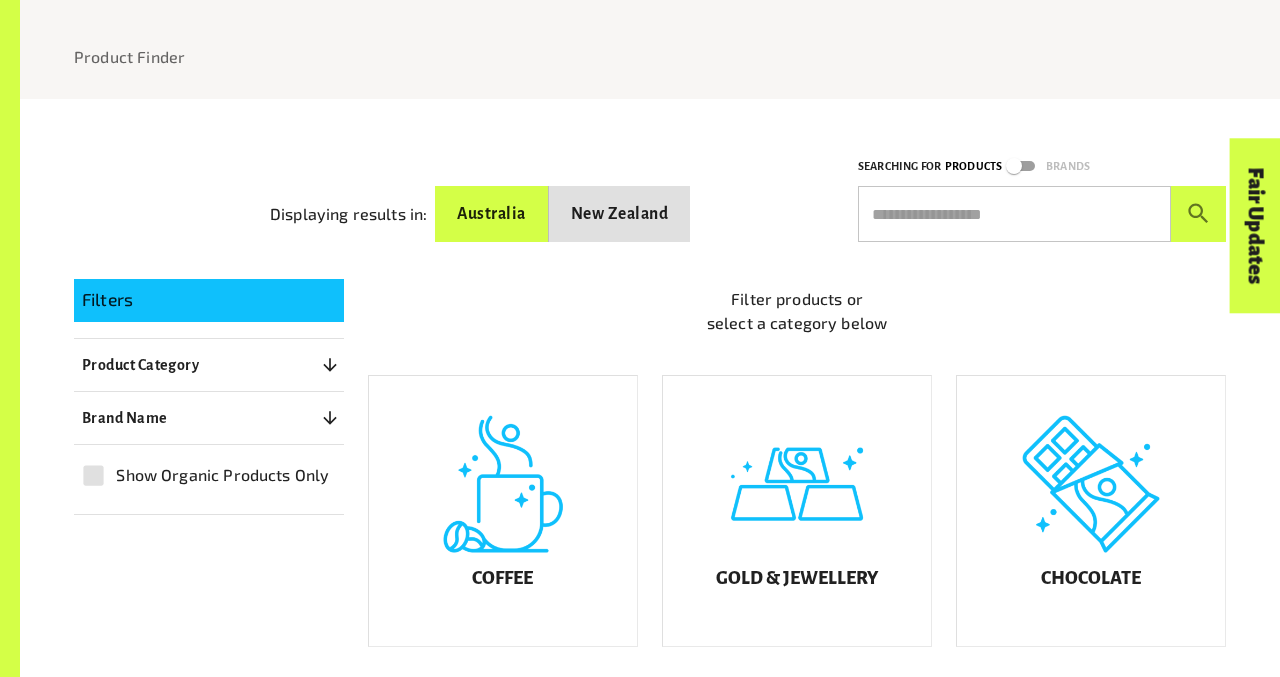 click on "New Zealand" at bounding box center [620, 214] 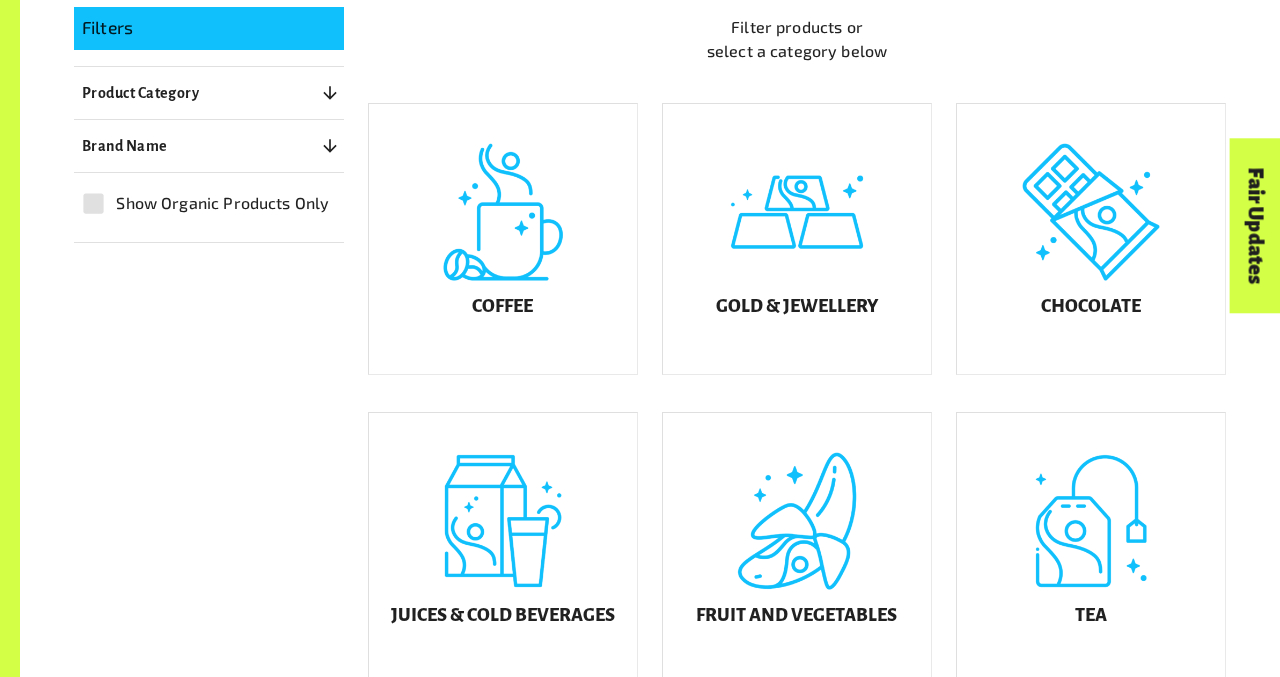 scroll, scrollTop: 481, scrollLeft: 0, axis: vertical 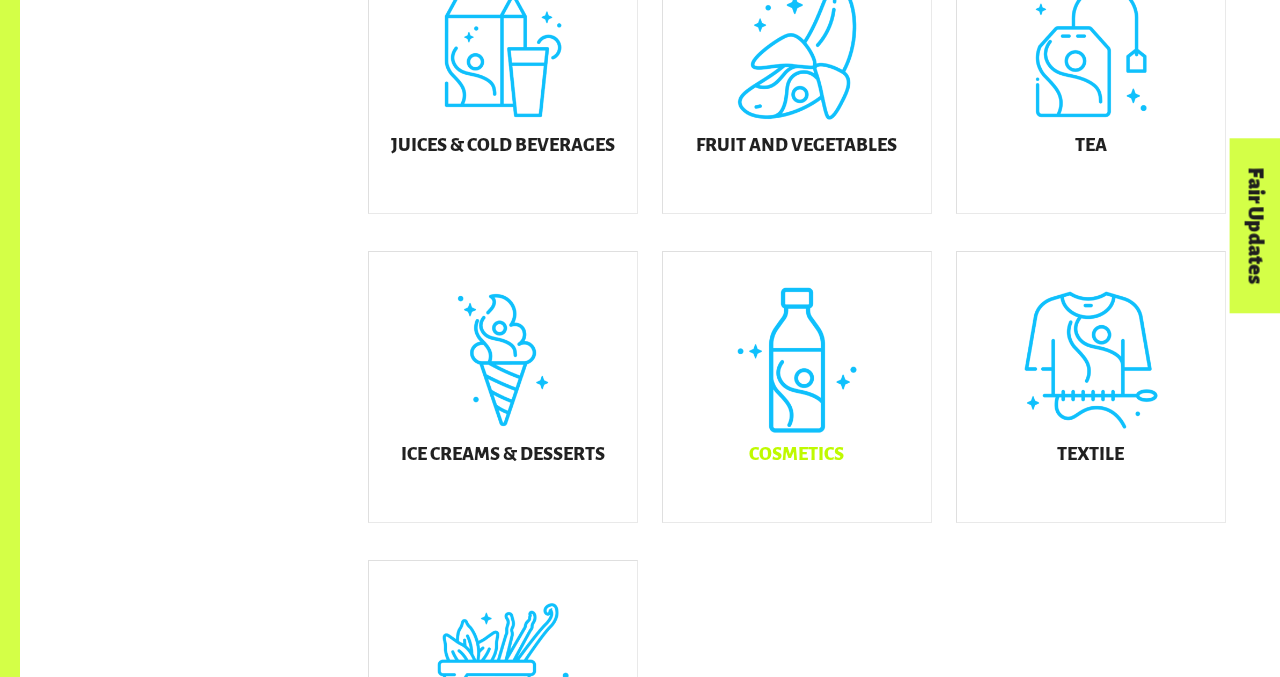click on "Cosmetics" at bounding box center (797, 387) 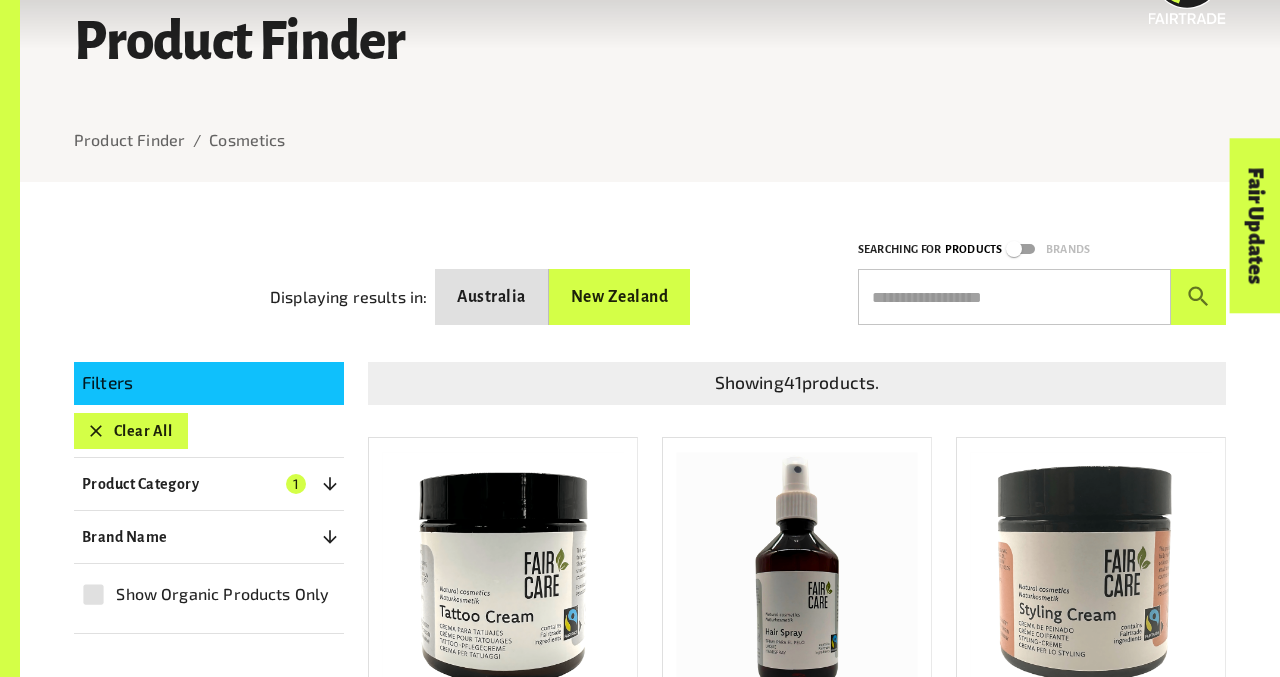 scroll, scrollTop: 142, scrollLeft: 0, axis: vertical 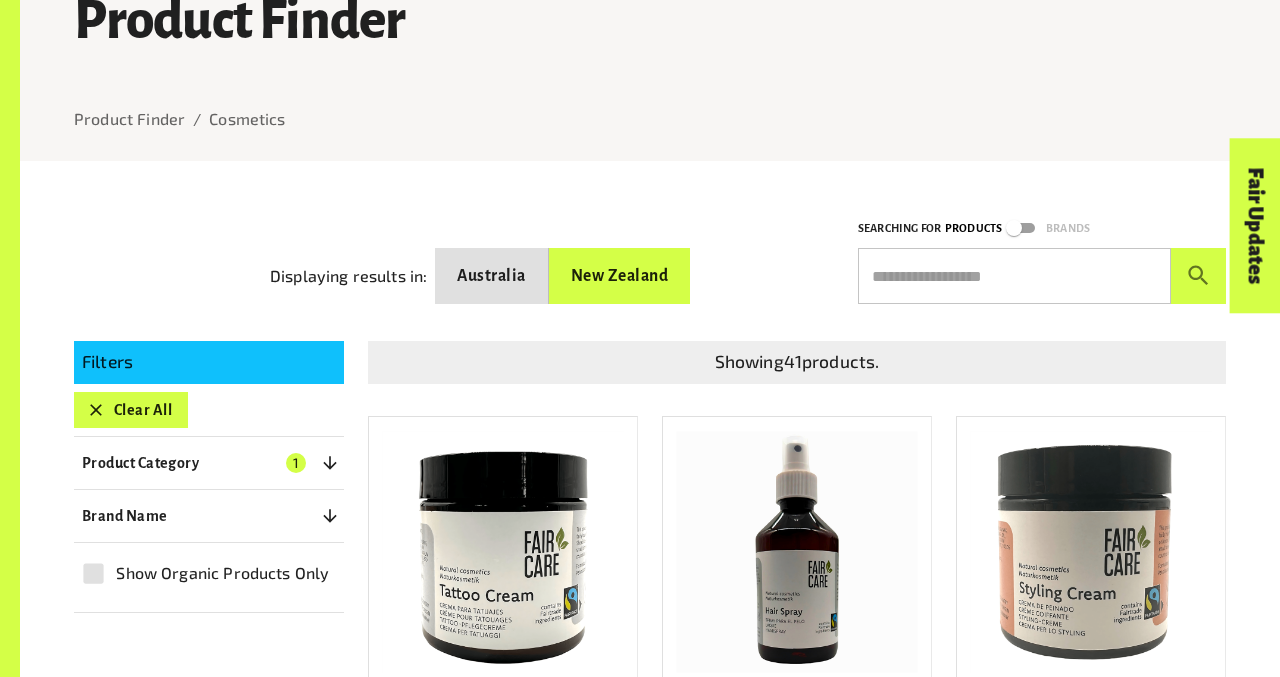 click on "New Zealand" at bounding box center [620, 276] 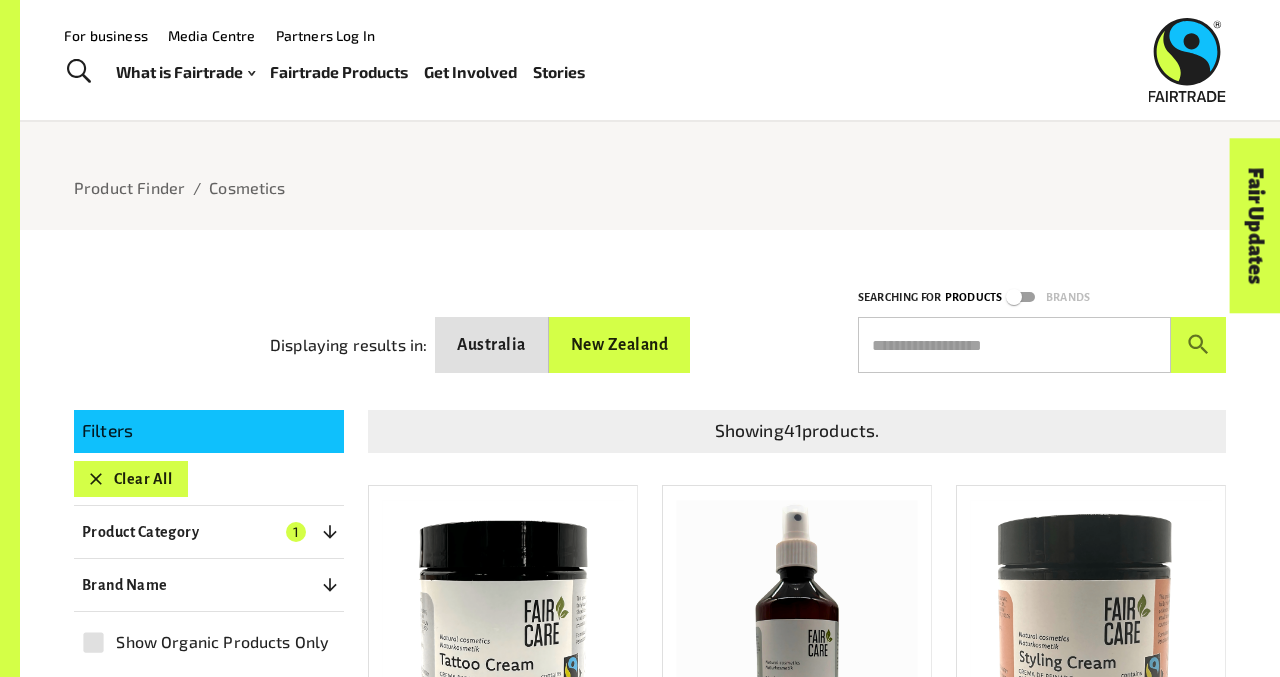 scroll, scrollTop: 0, scrollLeft: 0, axis: both 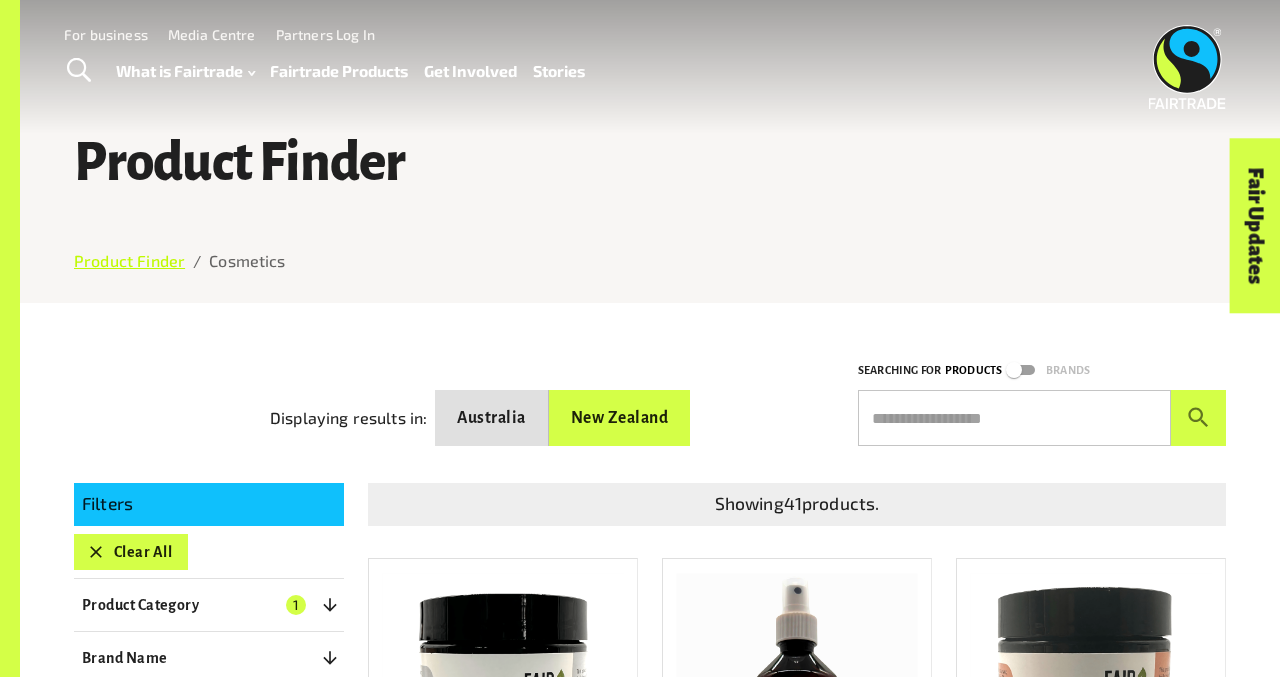 click on "Product Finder" at bounding box center [129, 260] 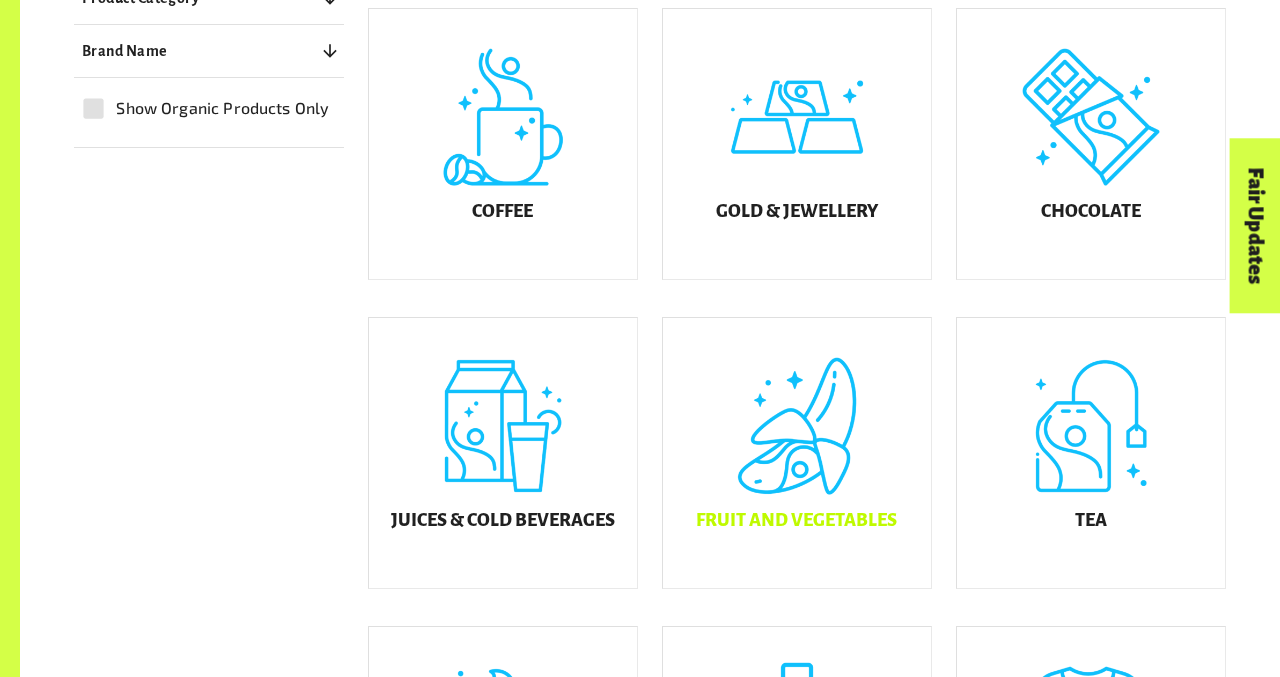 scroll, scrollTop: 580, scrollLeft: 0, axis: vertical 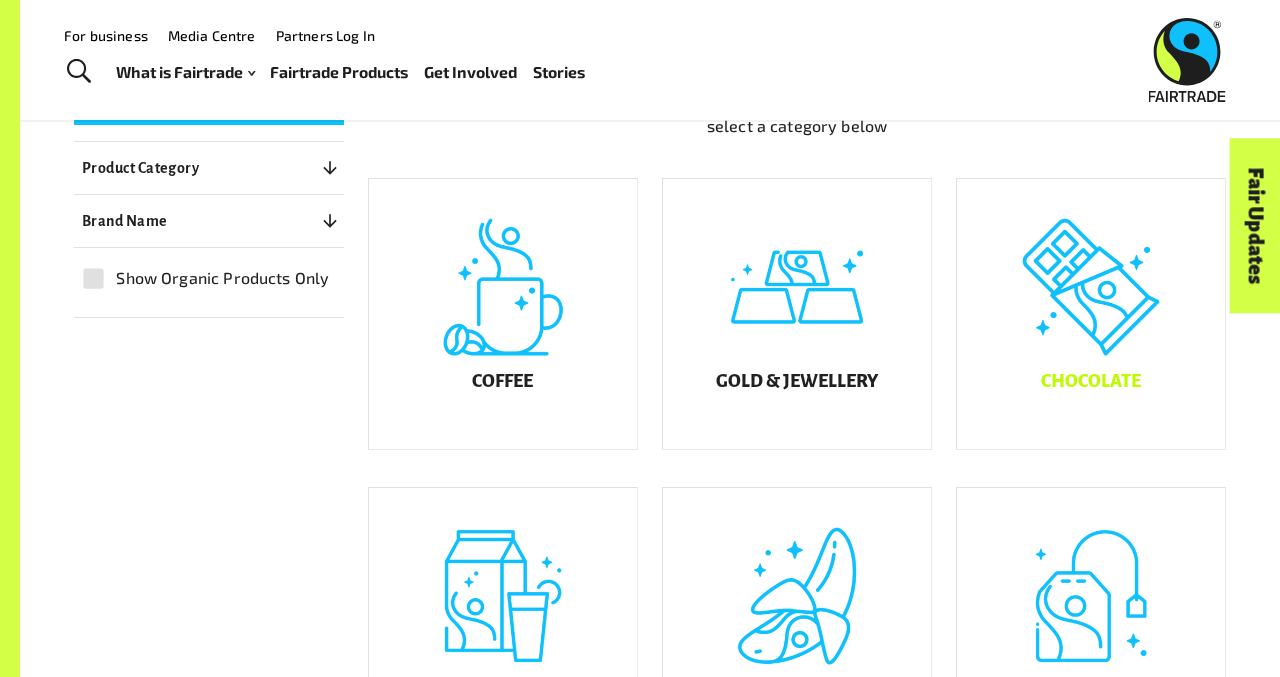 click on "Chocolate" at bounding box center [1091, 314] 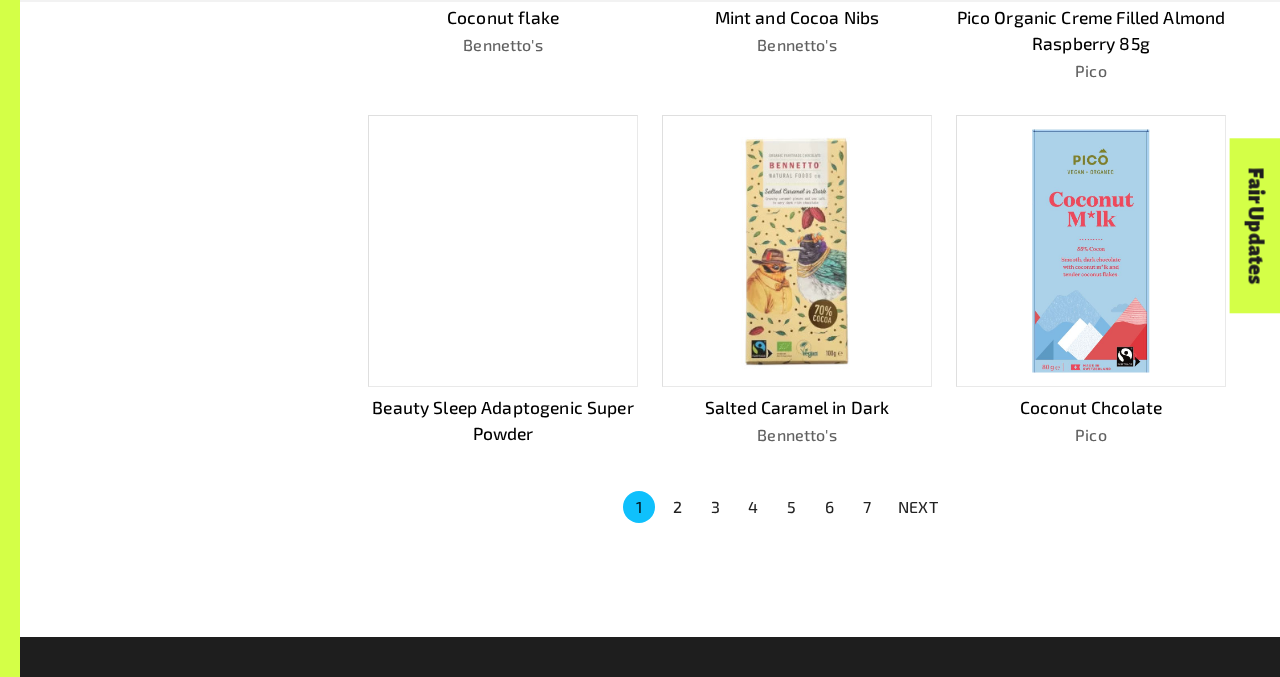 scroll, scrollTop: 1236, scrollLeft: 0, axis: vertical 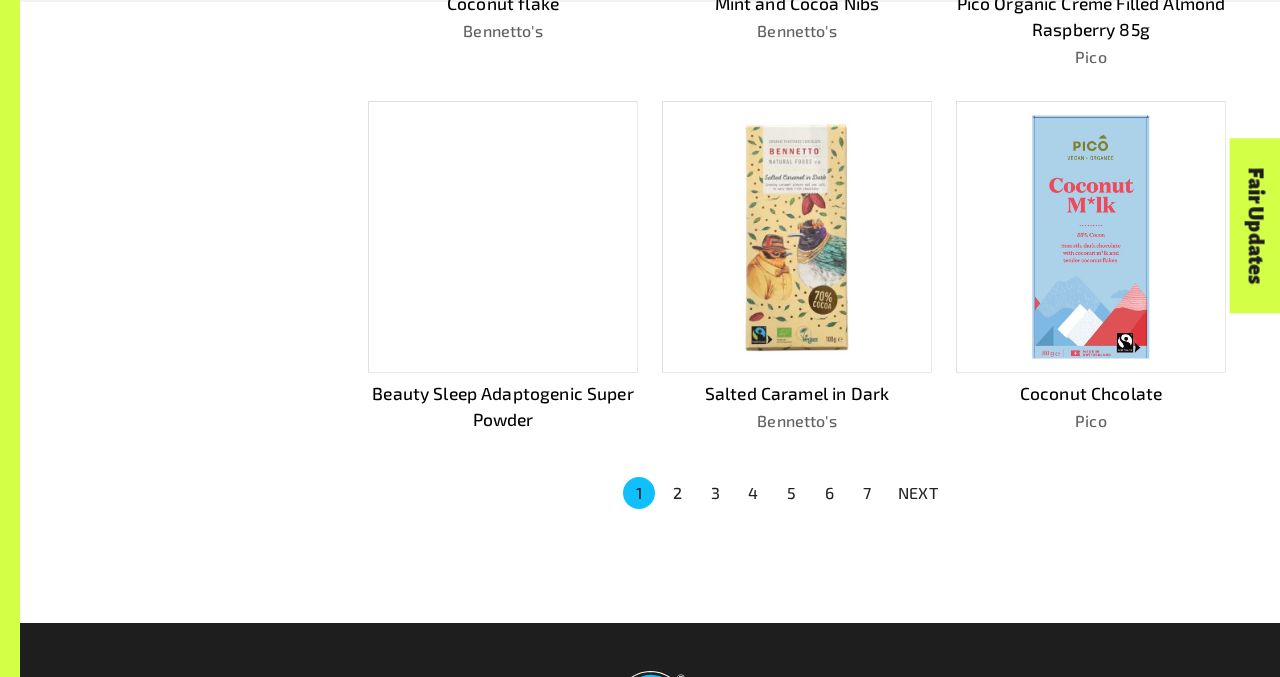 click on "2" at bounding box center [677, 493] 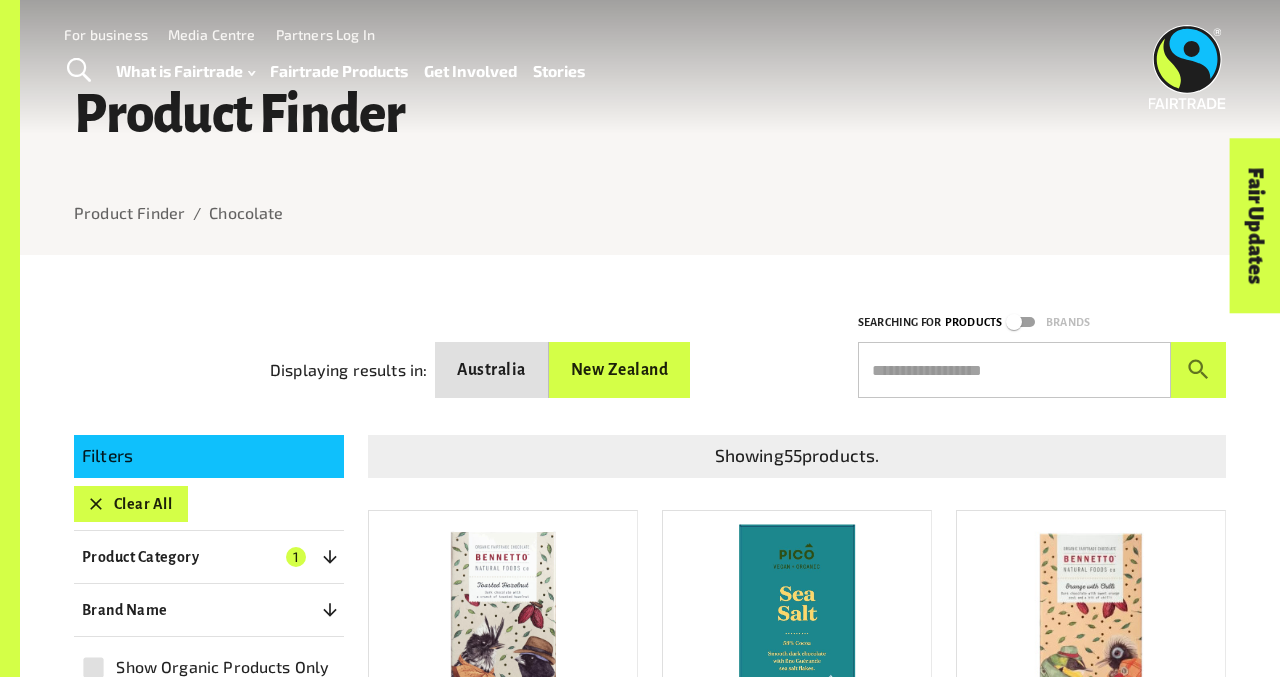 scroll, scrollTop: 0, scrollLeft: 0, axis: both 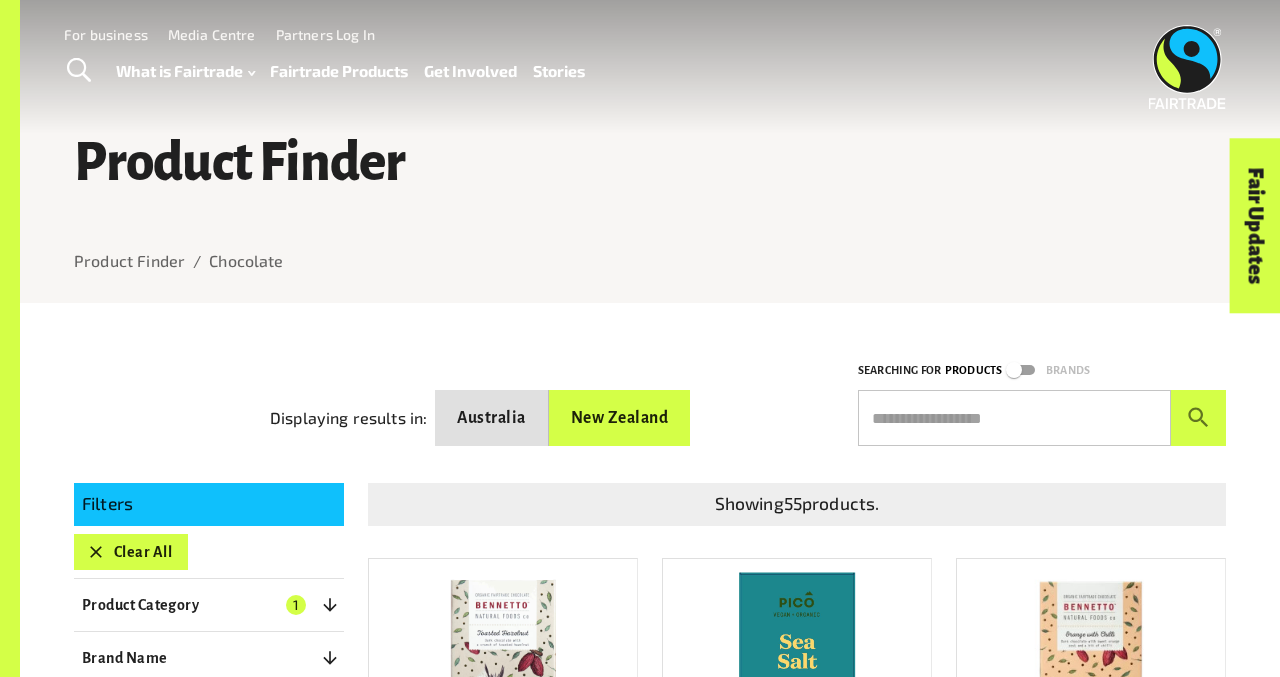 click on "Stories" at bounding box center [559, 71] 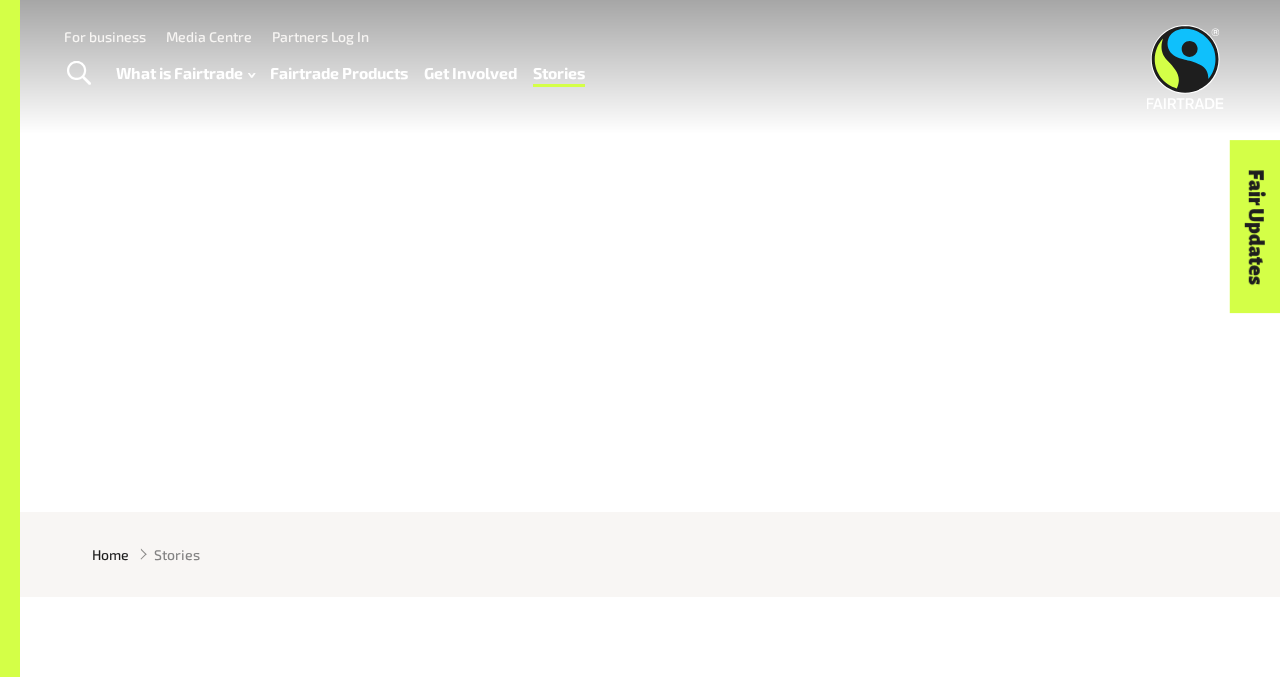 scroll, scrollTop: 0, scrollLeft: 0, axis: both 